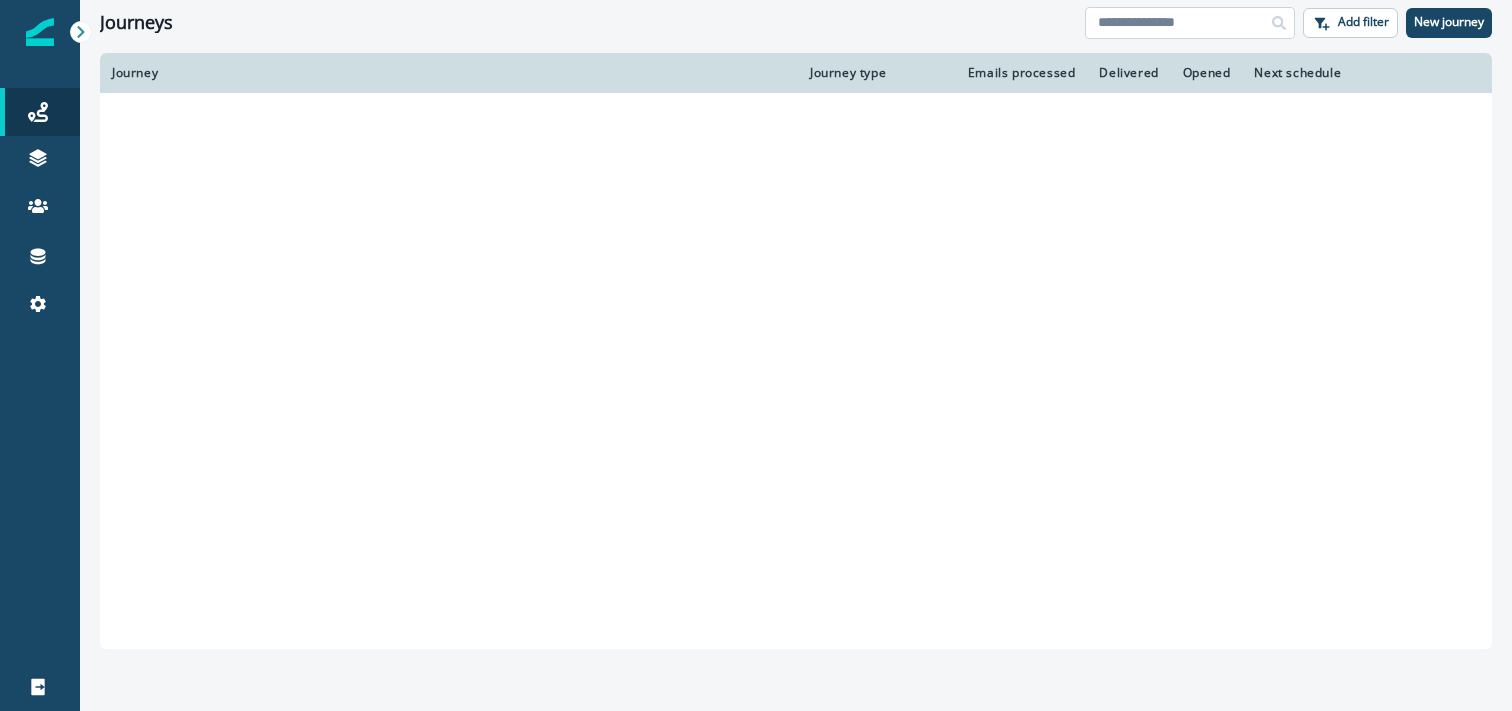 scroll, scrollTop: 0, scrollLeft: 0, axis: both 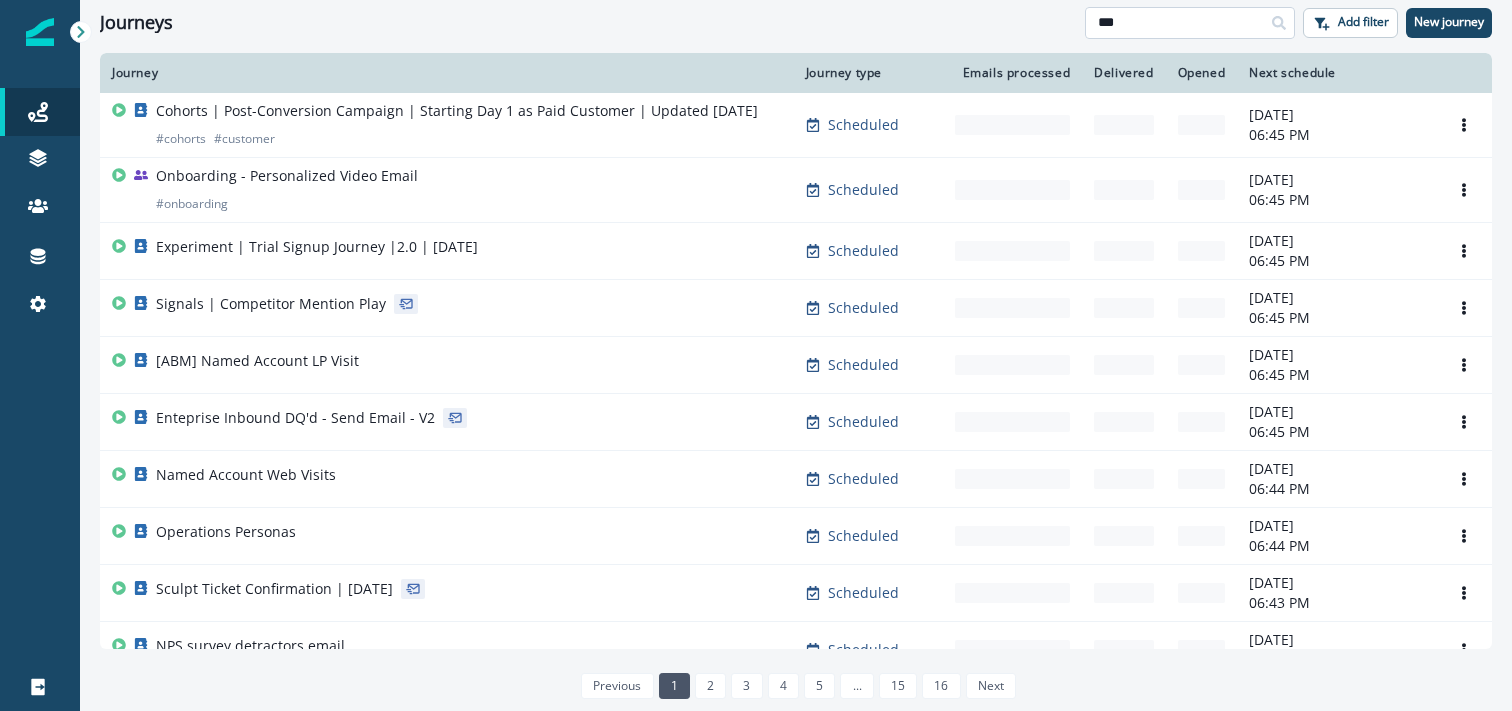 type on "***" 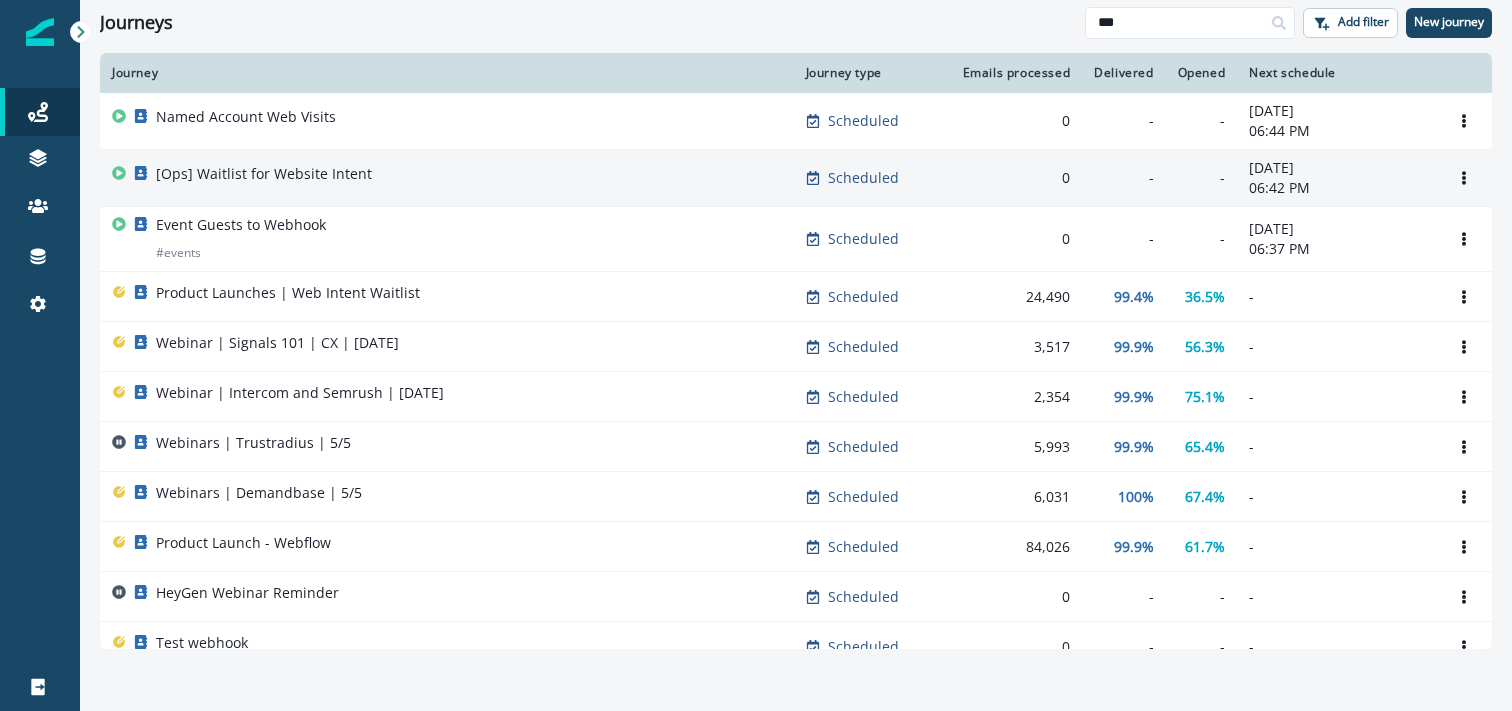 click on "[Ops] Waitlist for Website Intent" at bounding box center [447, 178] 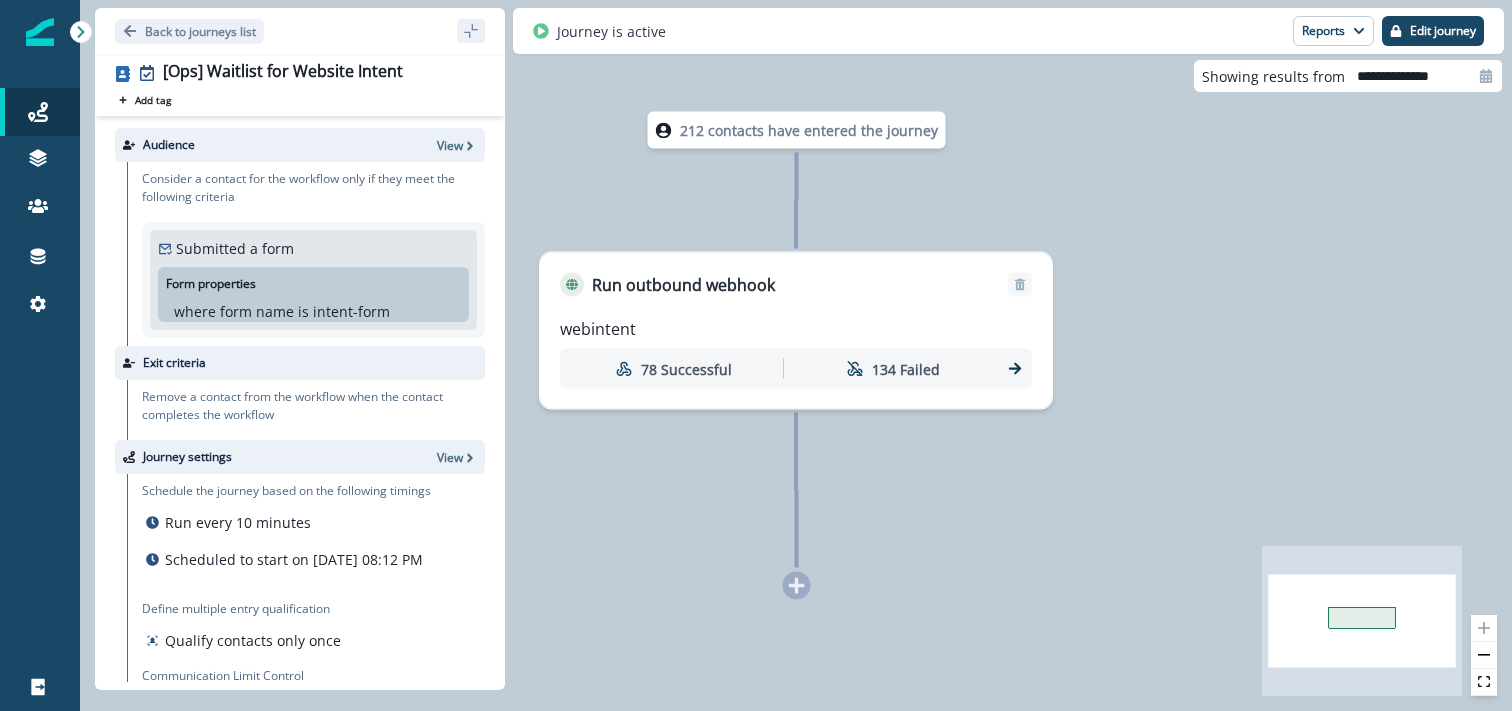 click on "212 contacts have entered the journey Run outbound webhook webintent 78 Successful 134 Failed" at bounding box center (796, 355) 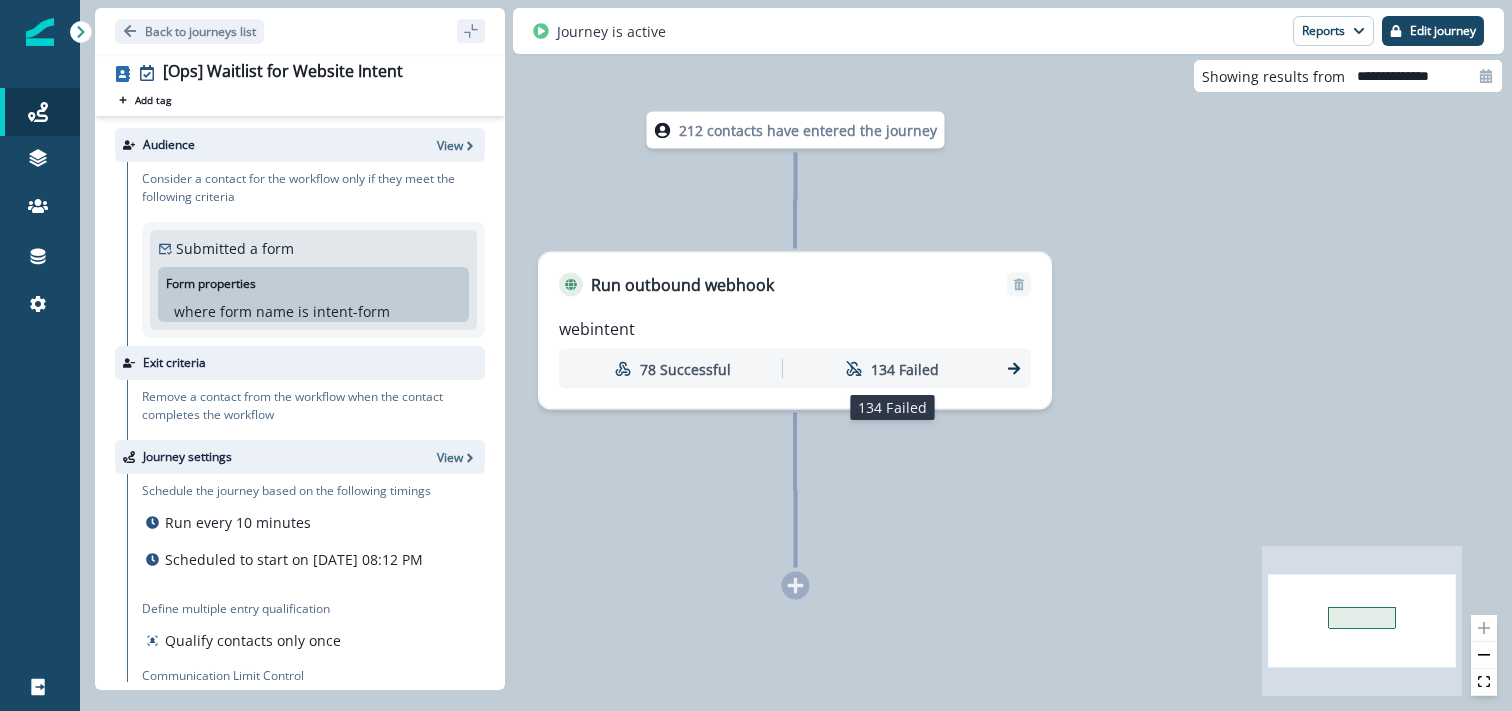 click on "134 Failed" at bounding box center [892, 368] 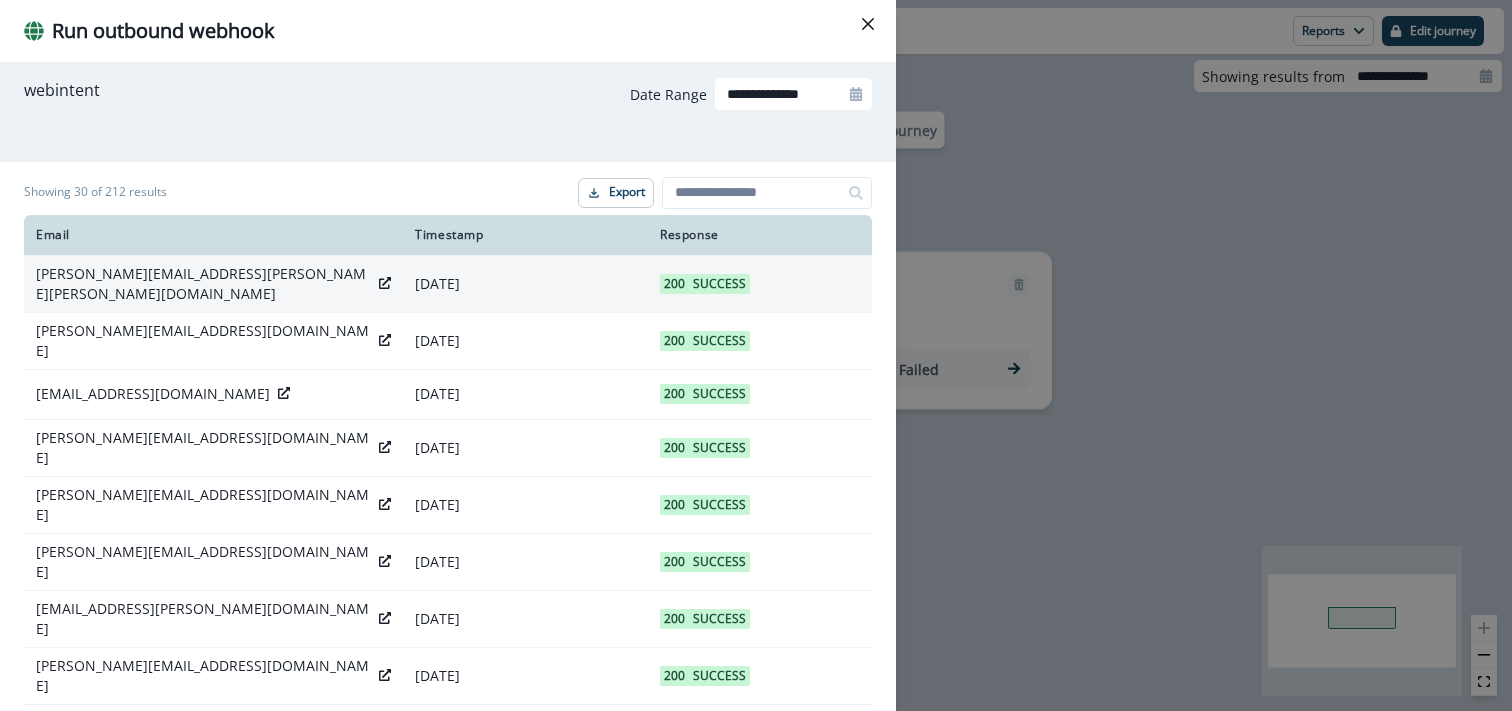 click on "[DATE]" at bounding box center (525, 283) 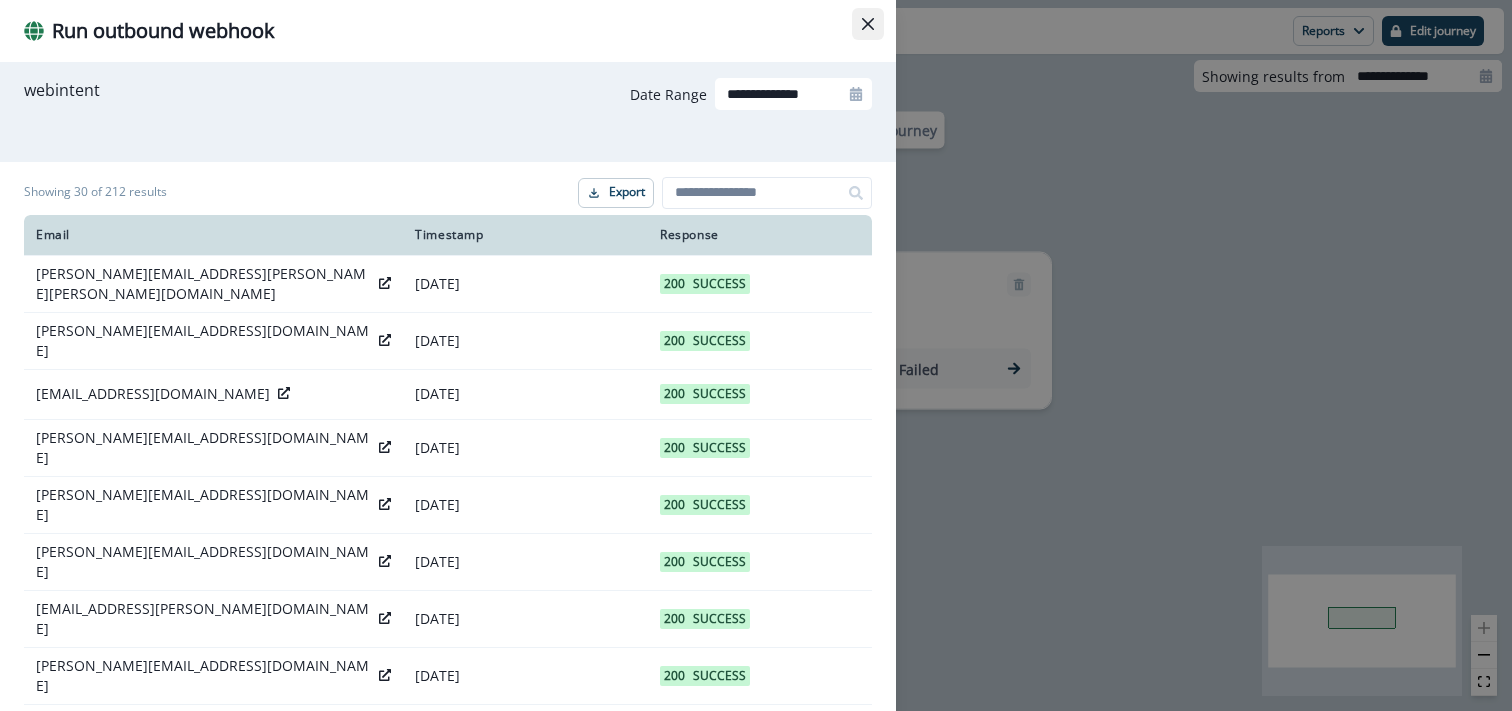 click at bounding box center (868, 24) 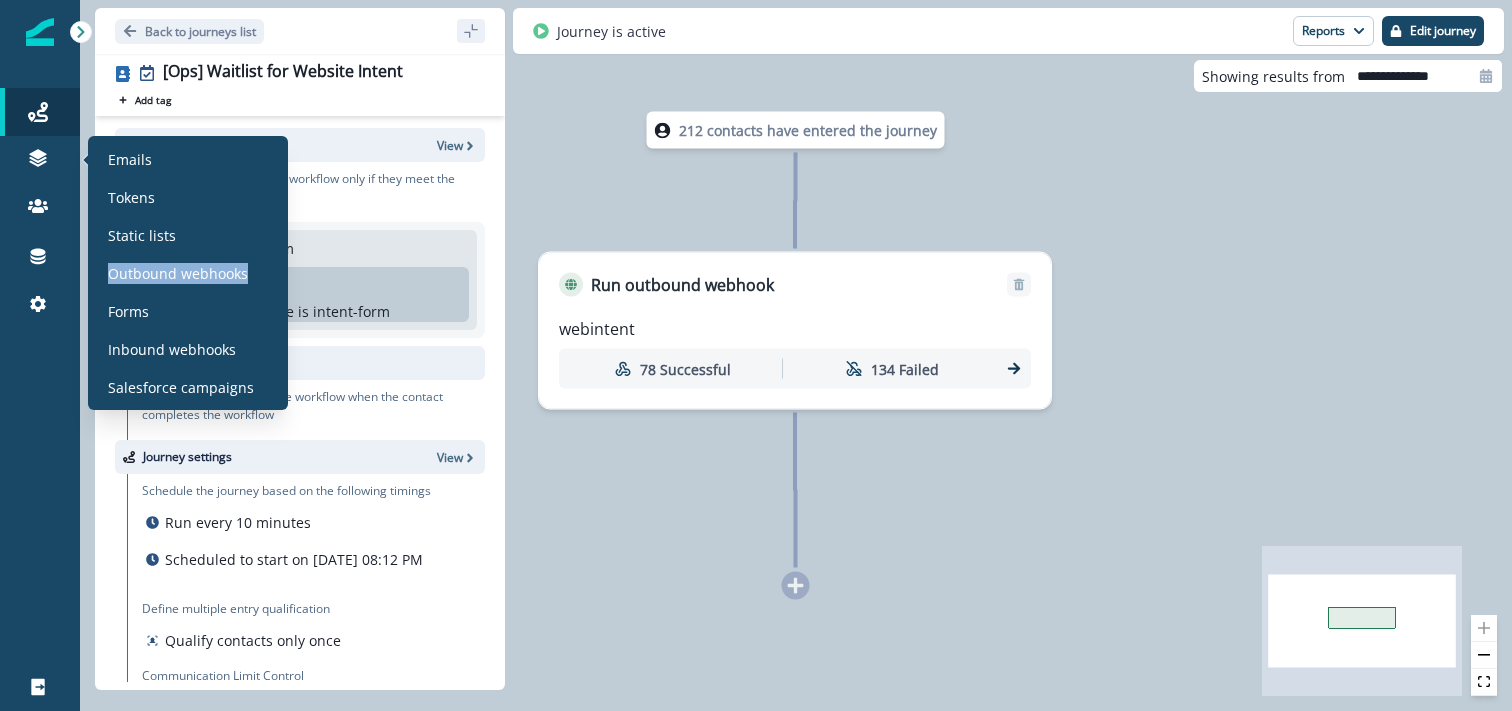 click on "212 contacts have entered the journey Run outbound webhook webintent 78 Successful 134 Failed" at bounding box center (796, 355) 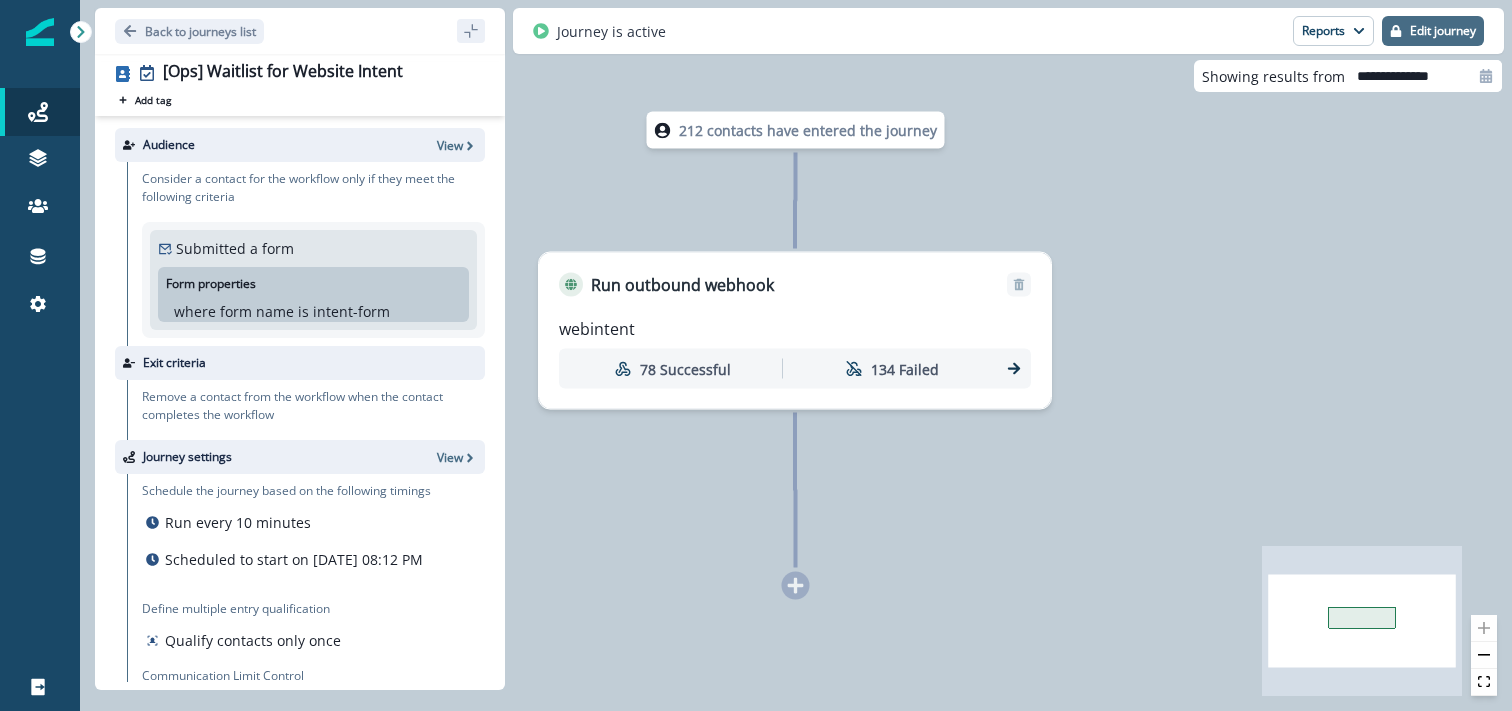 click on "Edit journey" at bounding box center (1433, 31) 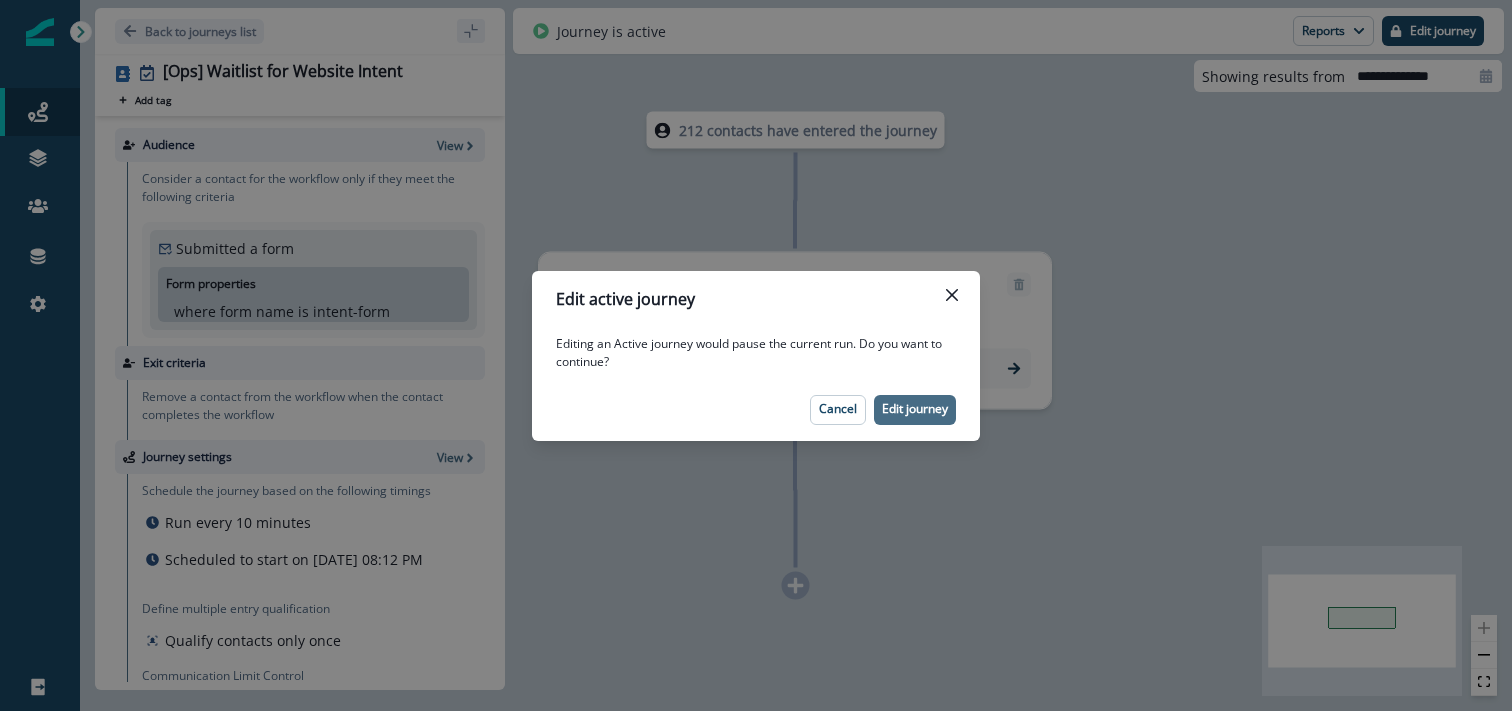 click on "Edit journey" at bounding box center [915, 410] 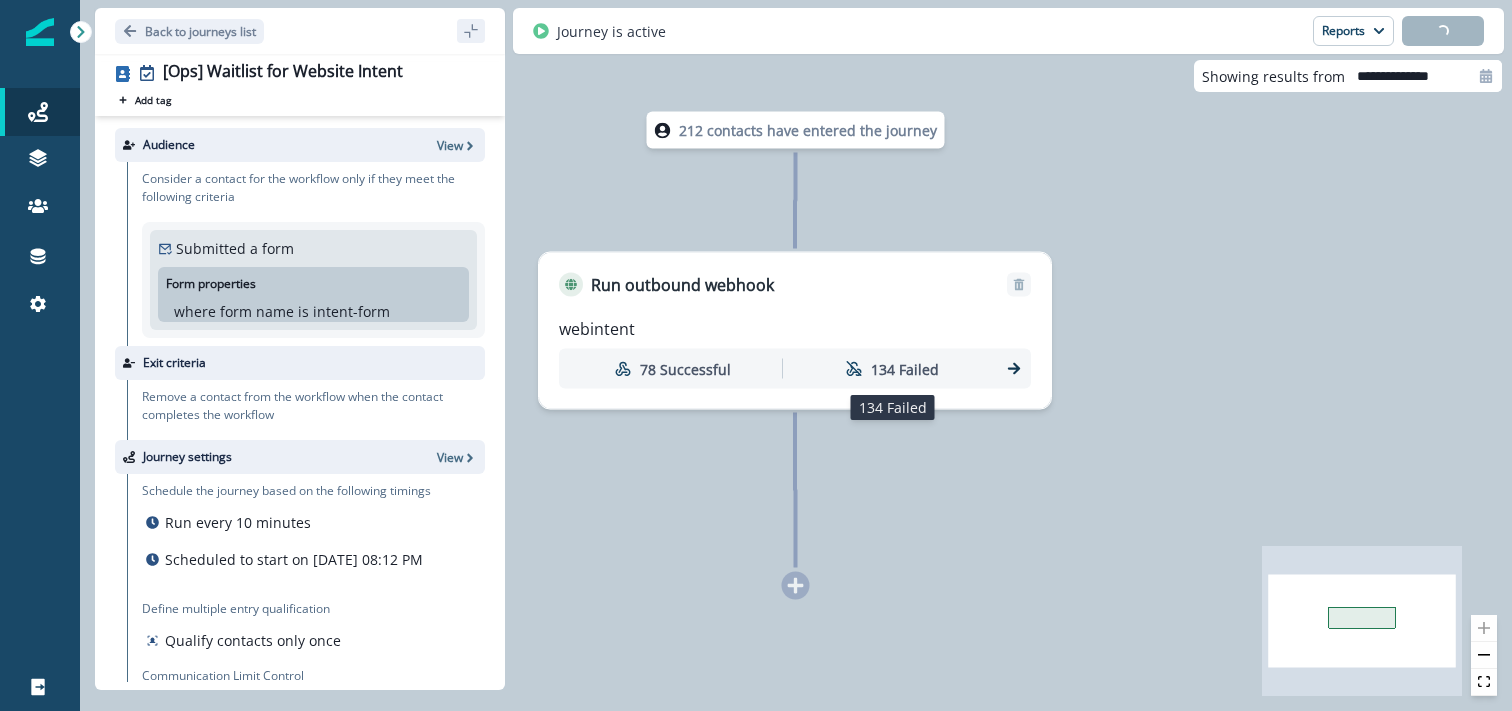 click on "134 Failed" at bounding box center [892, 368] 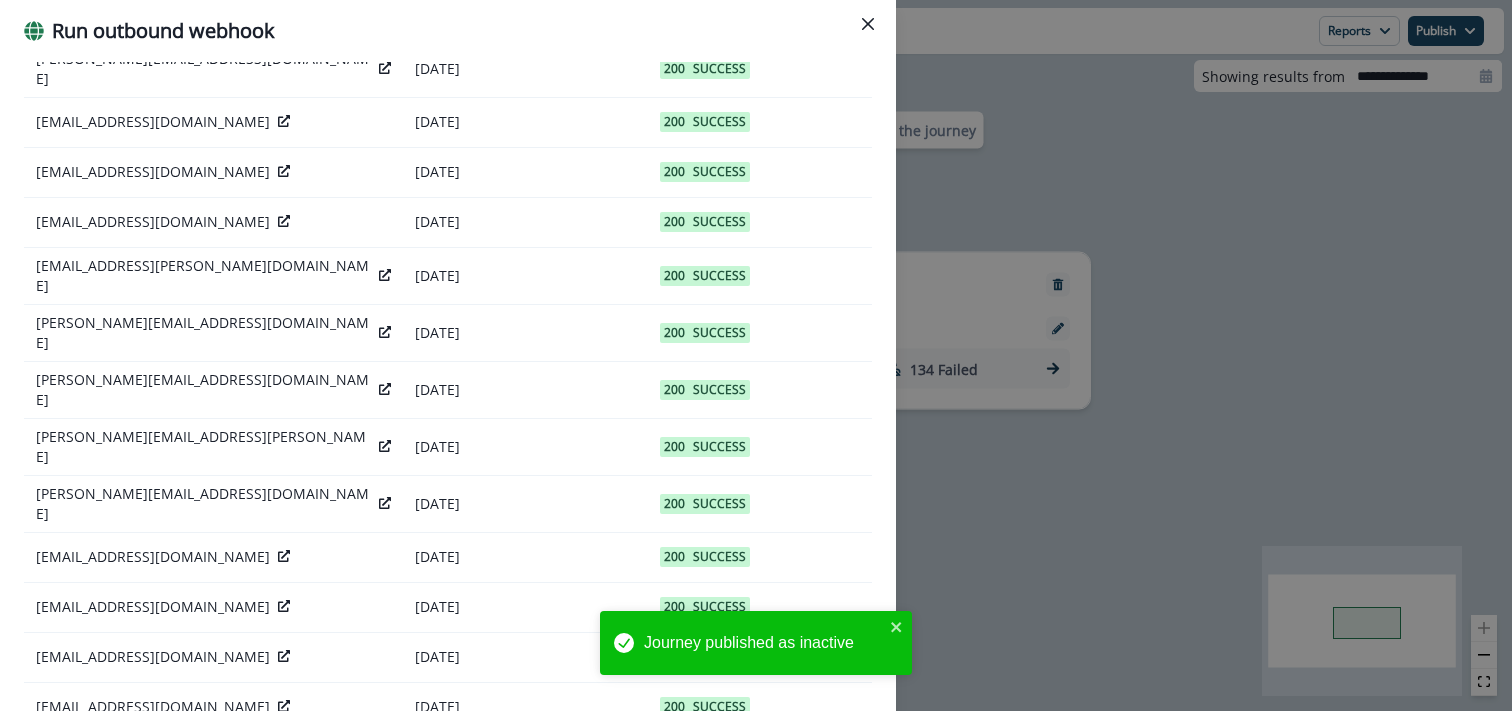 scroll, scrollTop: 1111, scrollLeft: 0, axis: vertical 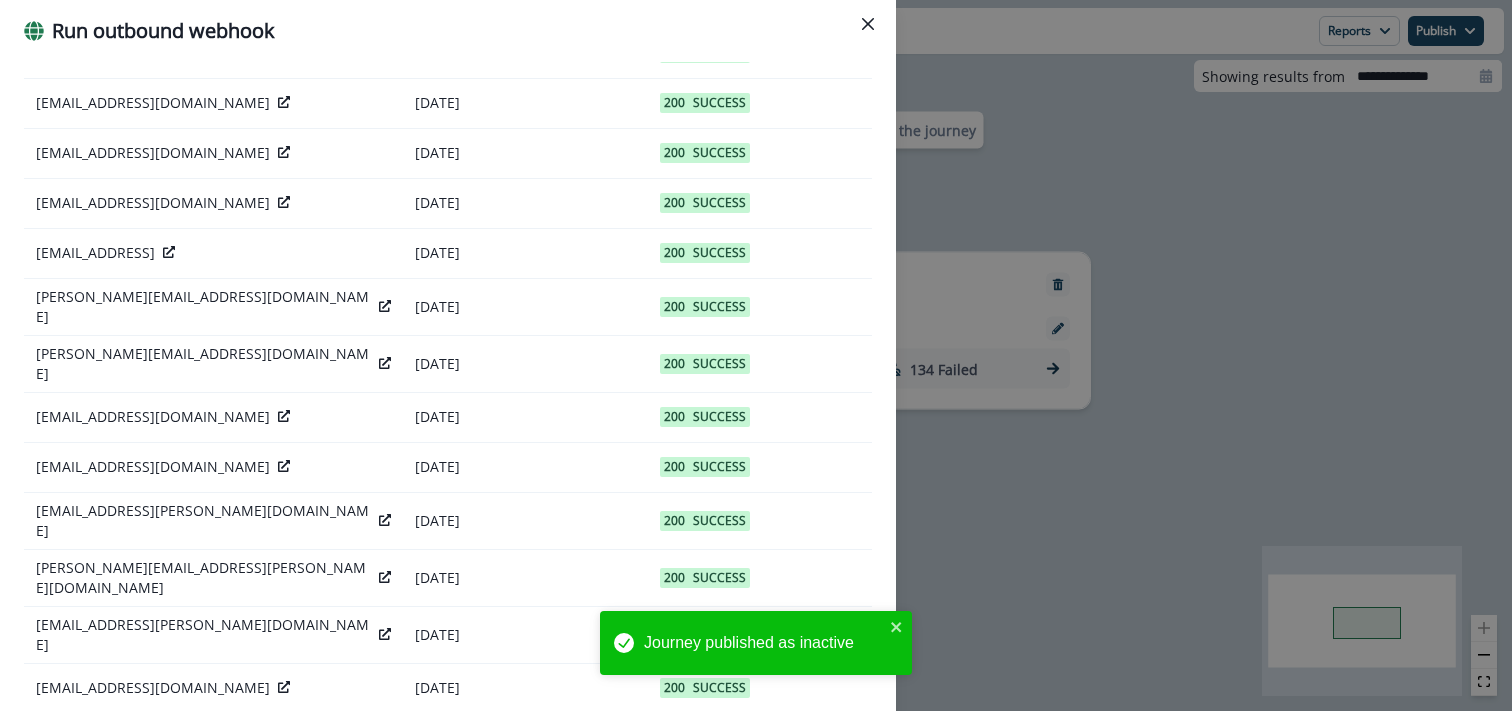 click on "[PERSON_NAME][EMAIL_ADDRESS][PERSON_NAME][DOMAIN_NAME]" at bounding box center [213, 742] 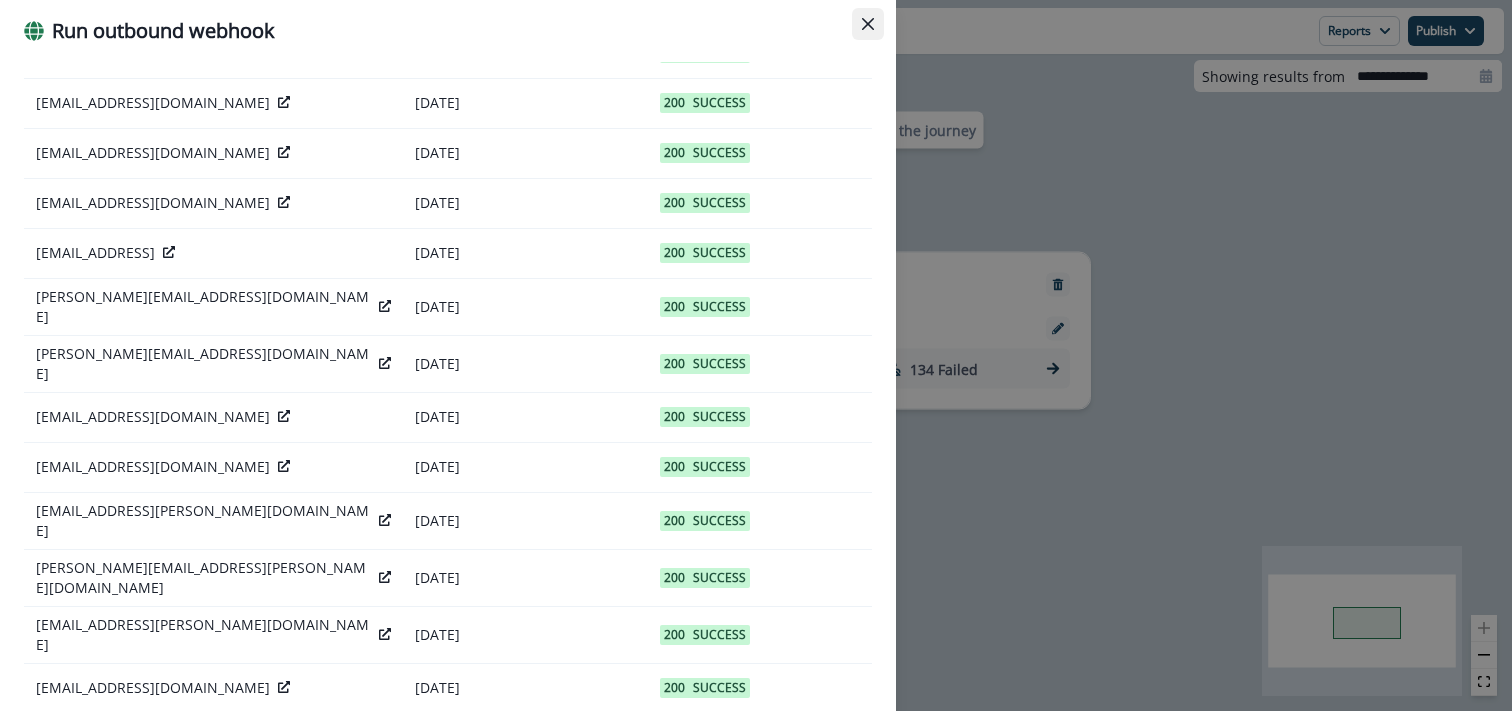 click at bounding box center (868, 24) 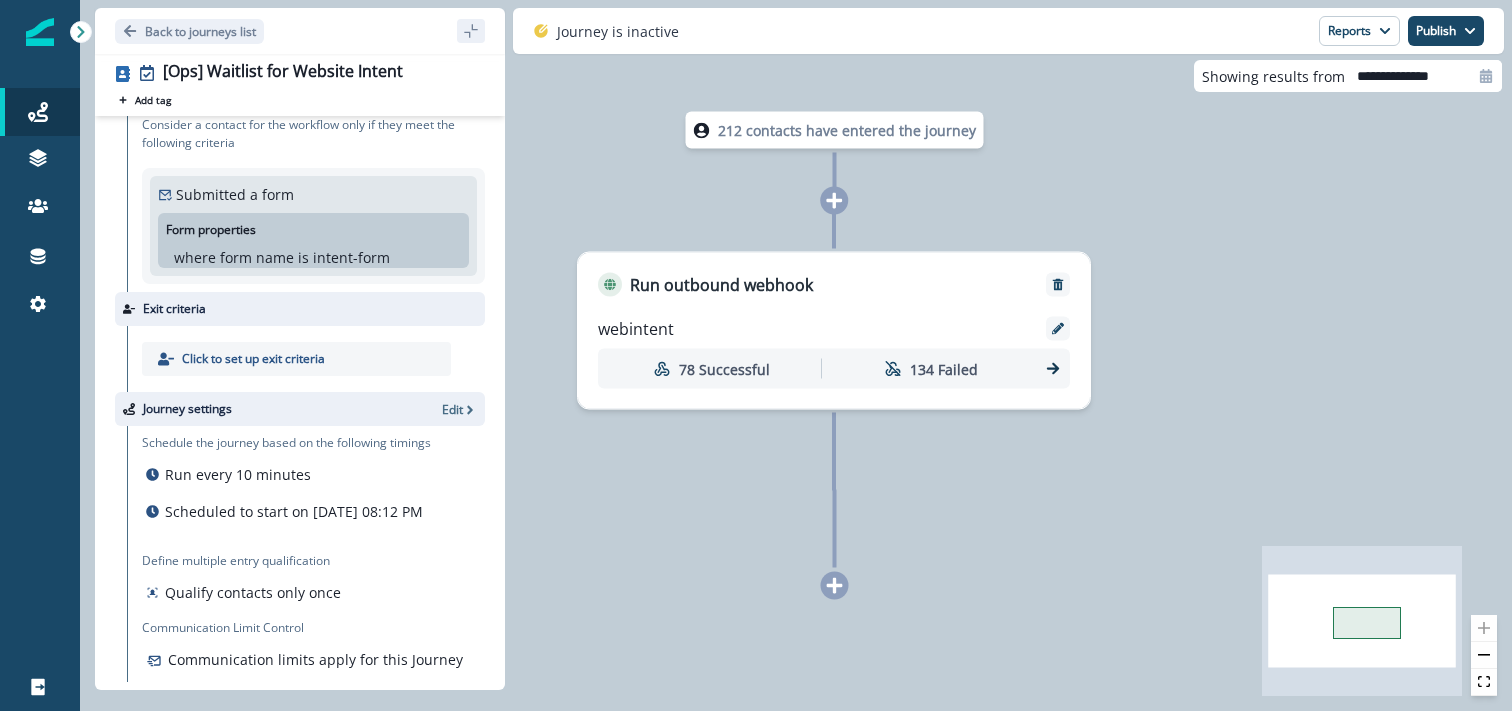 scroll, scrollTop: 78, scrollLeft: 0, axis: vertical 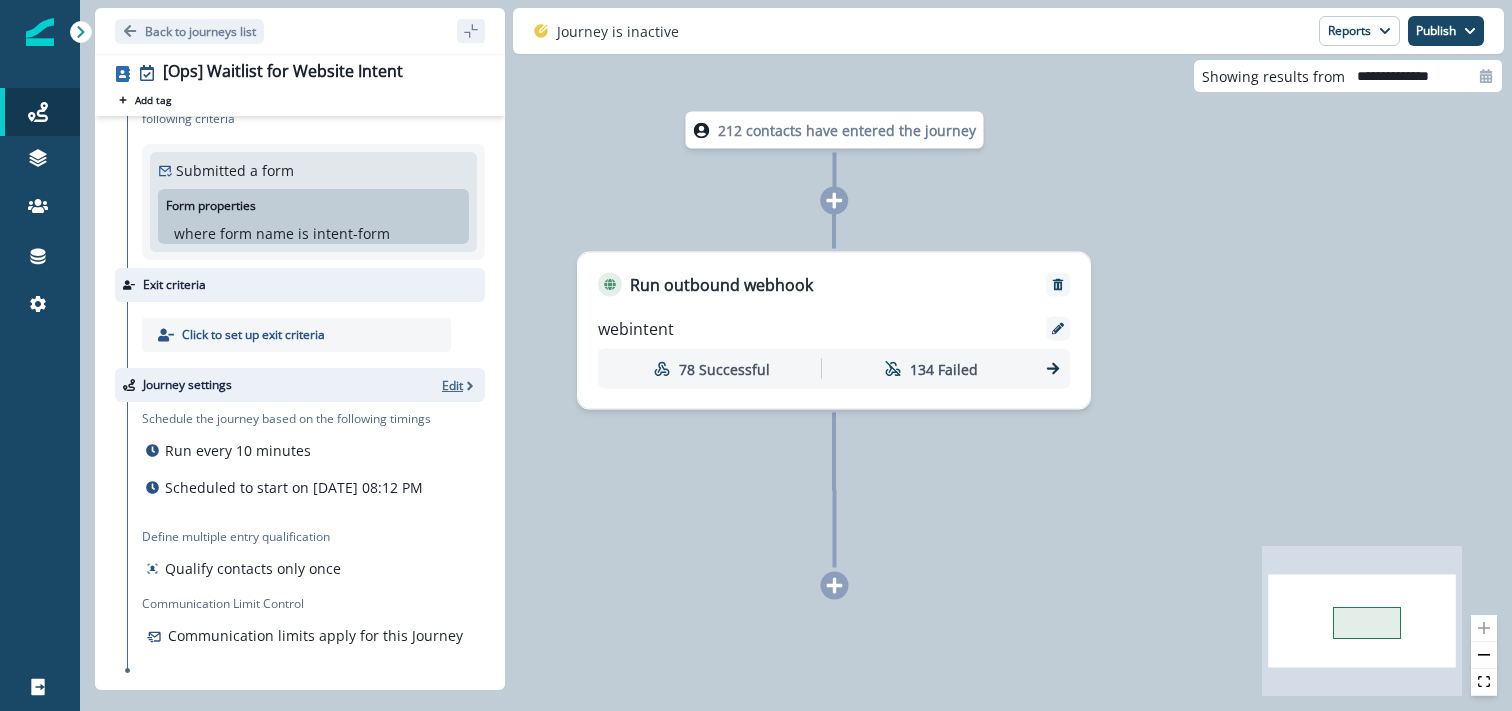 click on "Edit" at bounding box center [452, 385] 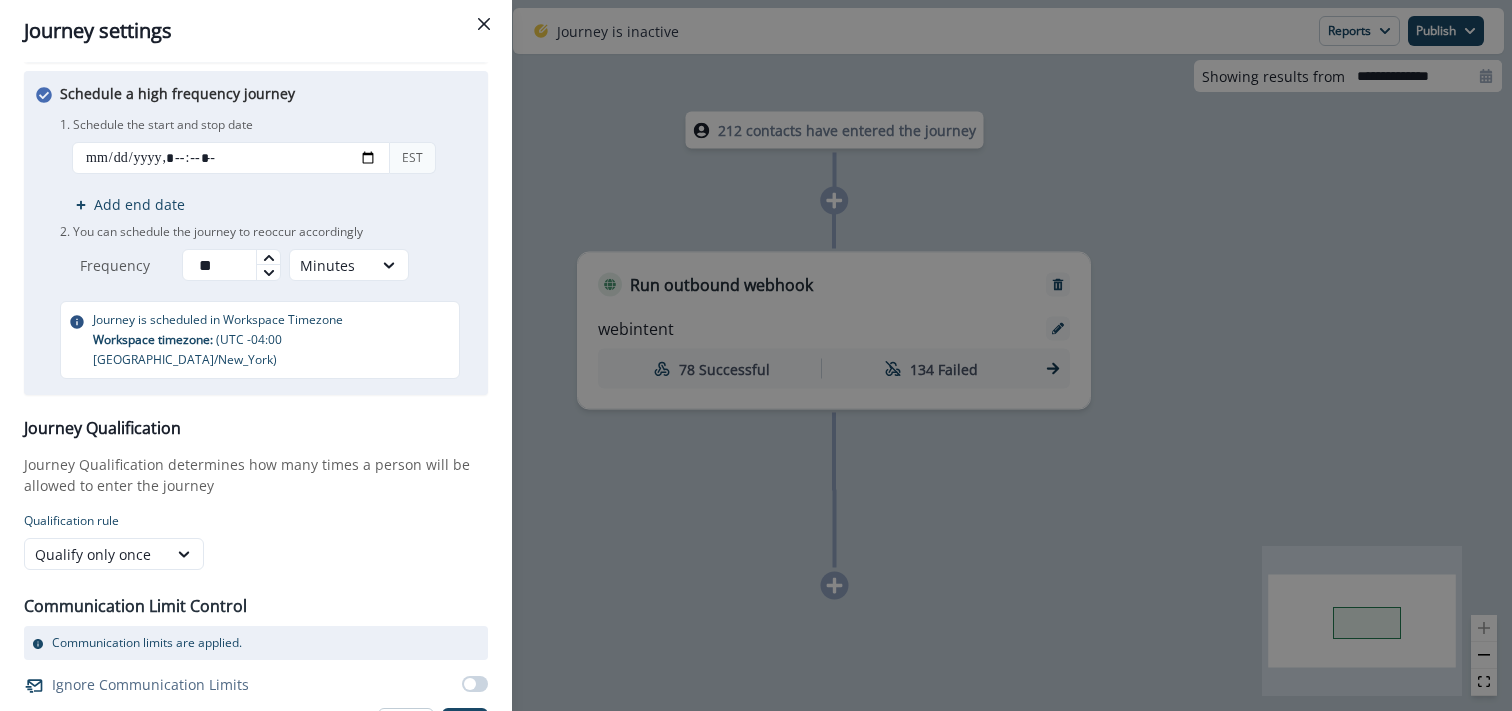 scroll, scrollTop: 302, scrollLeft: 0, axis: vertical 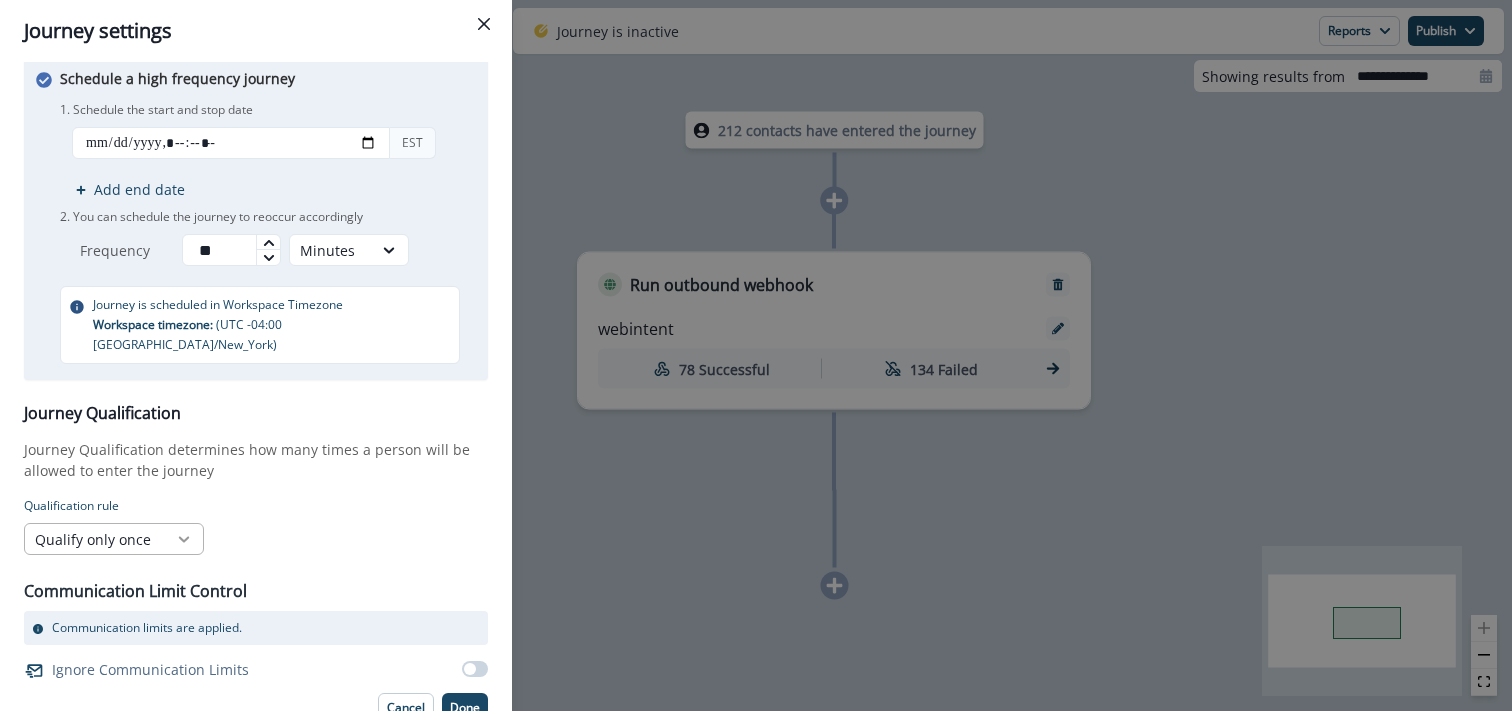 click at bounding box center (184, 539) 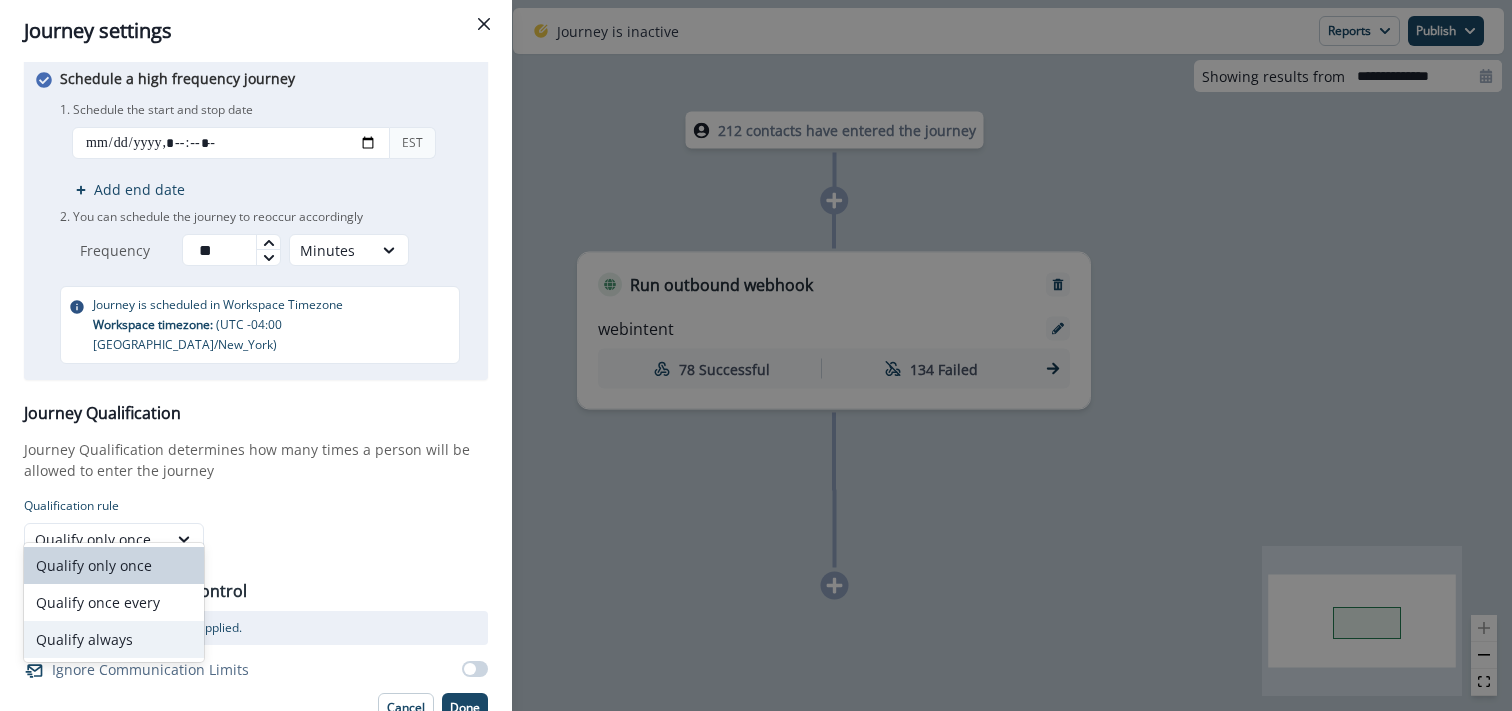 click on "Qualify always" at bounding box center [114, 639] 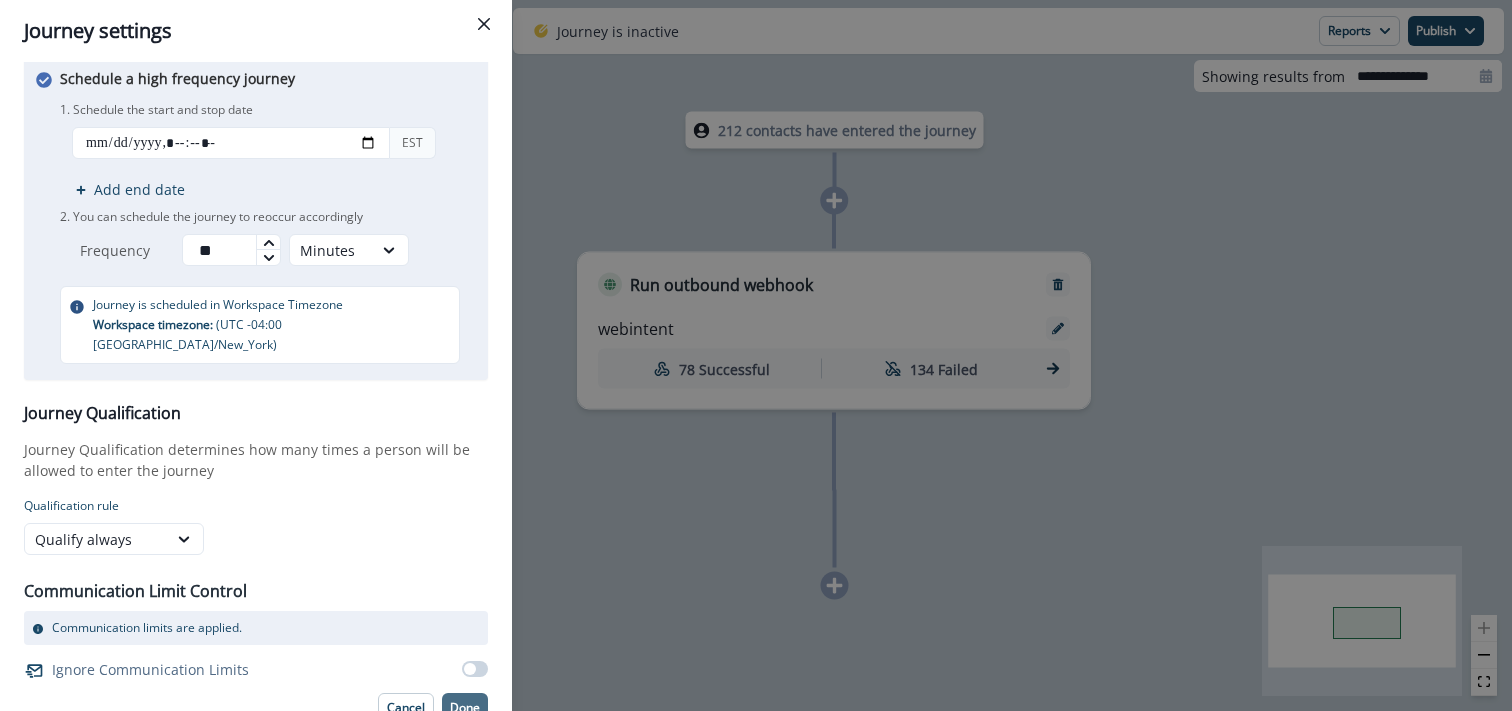 click on "Done" at bounding box center (465, 708) 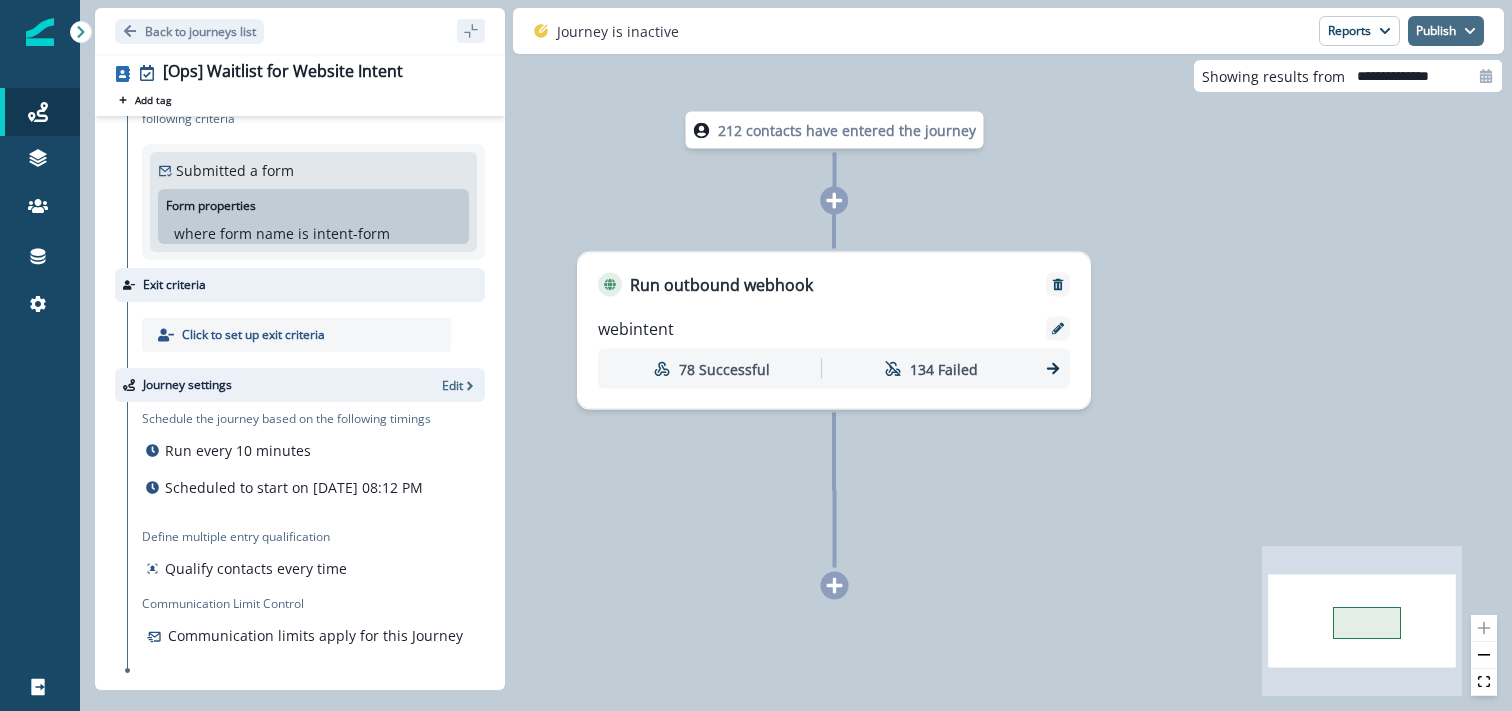 click on "Publish" at bounding box center (1446, 31) 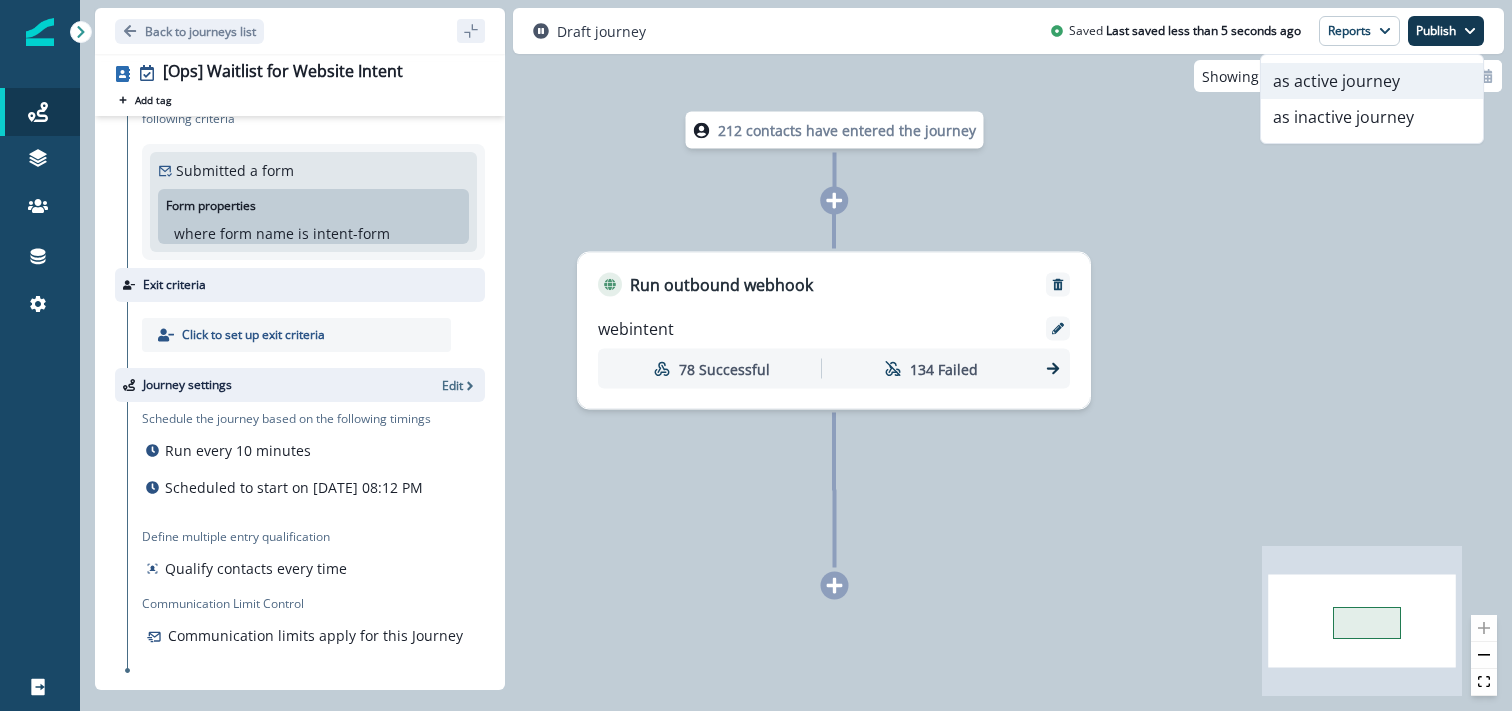 click on "as active journey" at bounding box center [1372, 81] 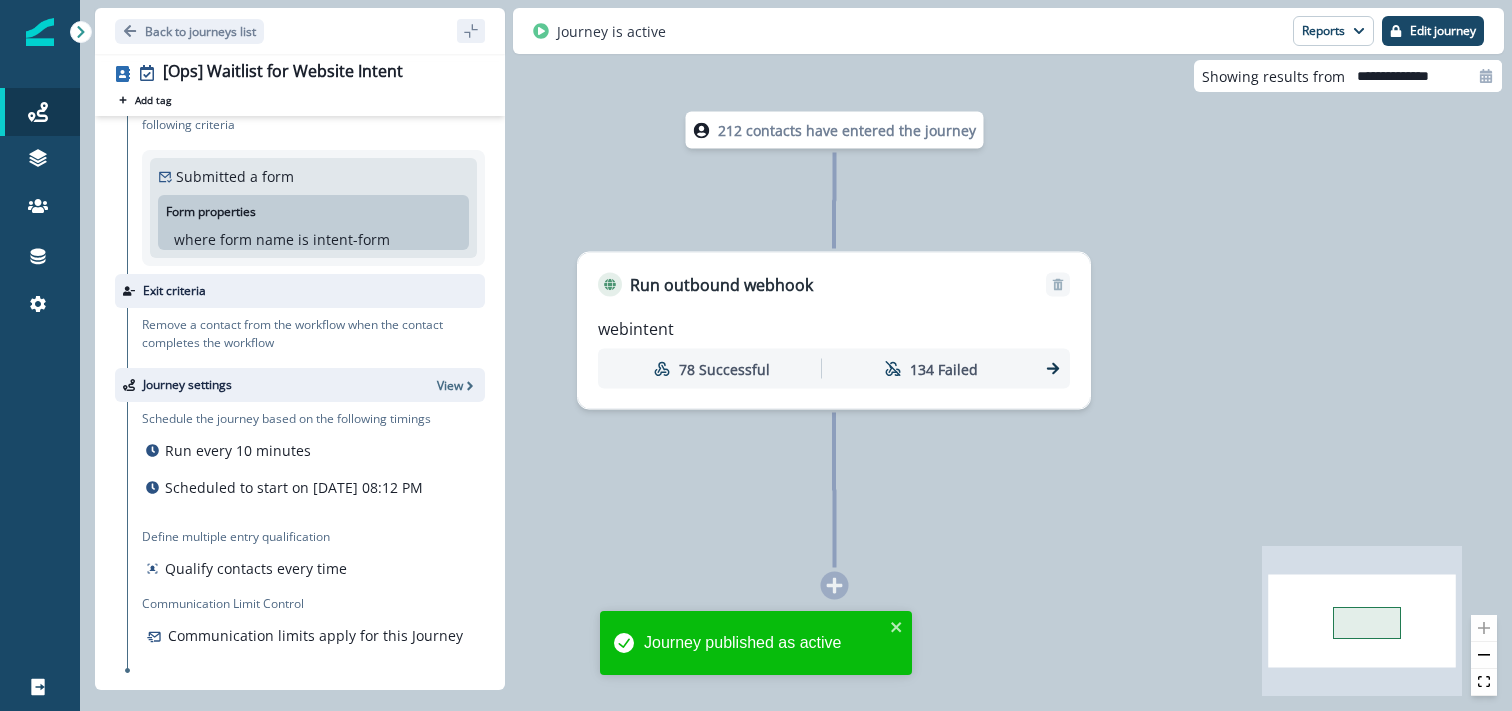 scroll, scrollTop: 72, scrollLeft: 0, axis: vertical 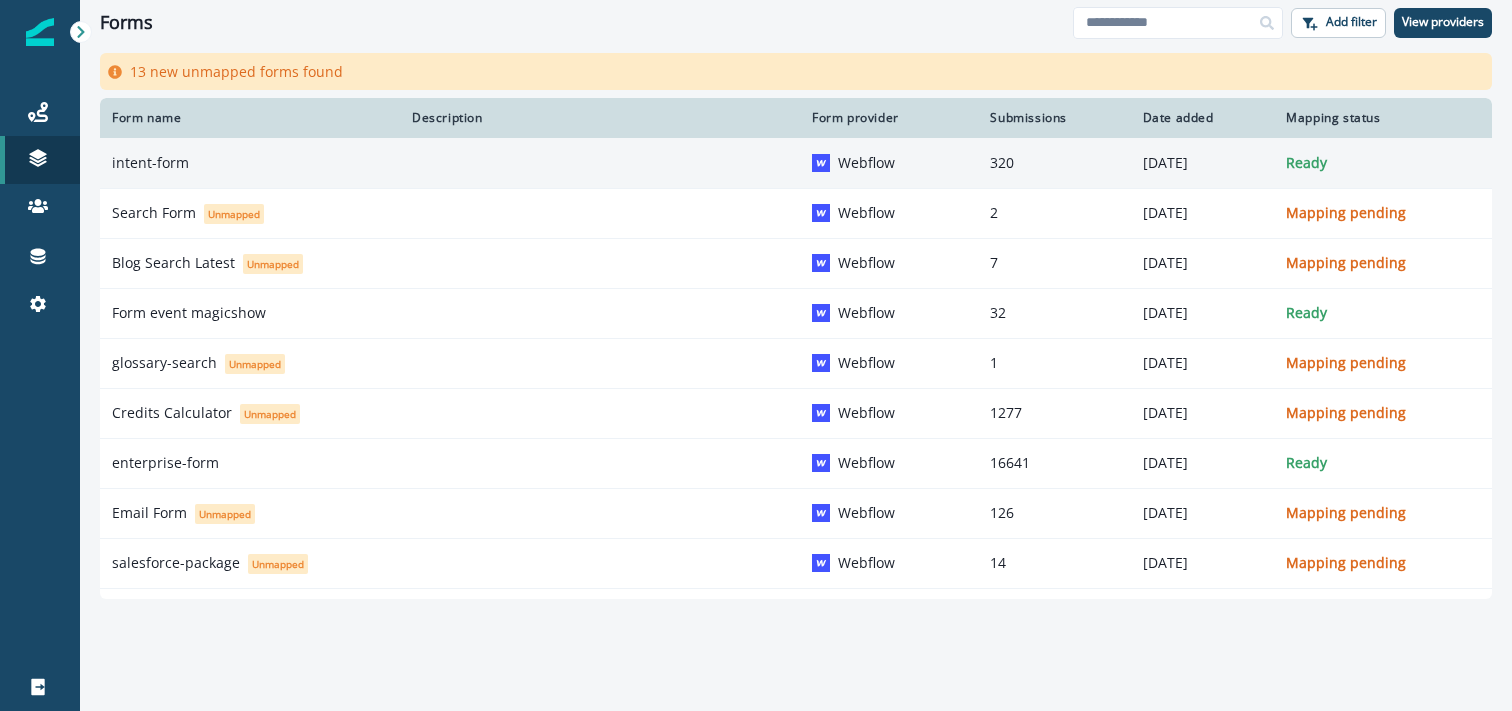 click at bounding box center (600, 163) 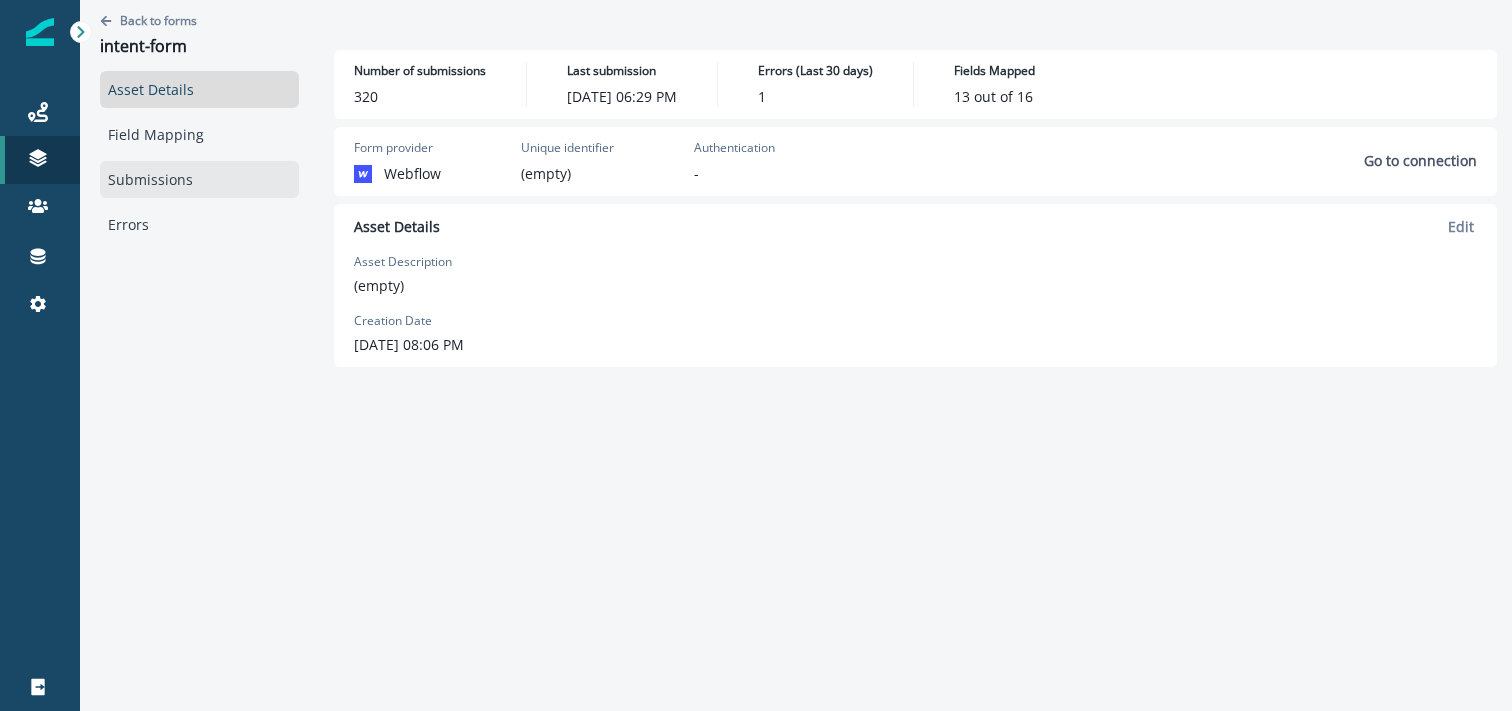 click on "Submissions" at bounding box center [199, 179] 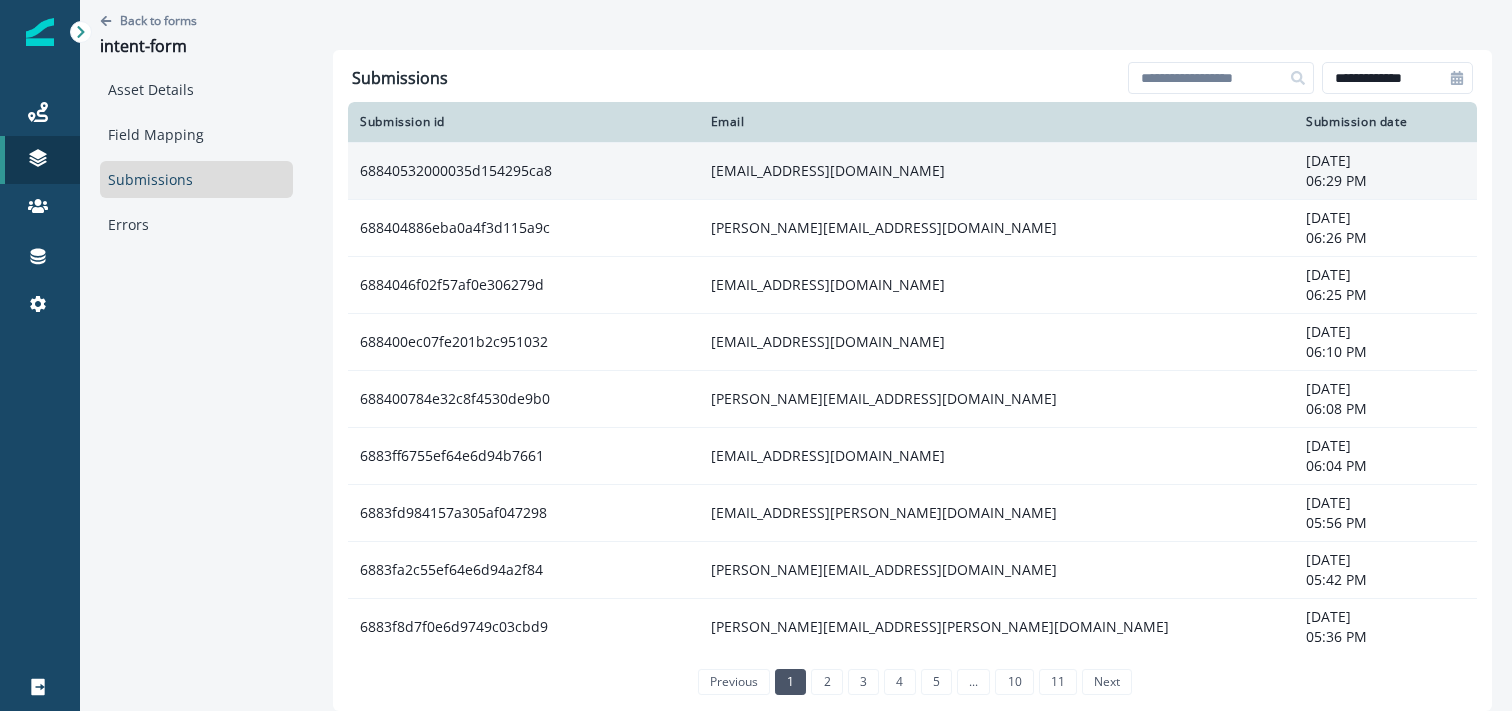 click on "nenad@nursa.com" at bounding box center (997, 170) 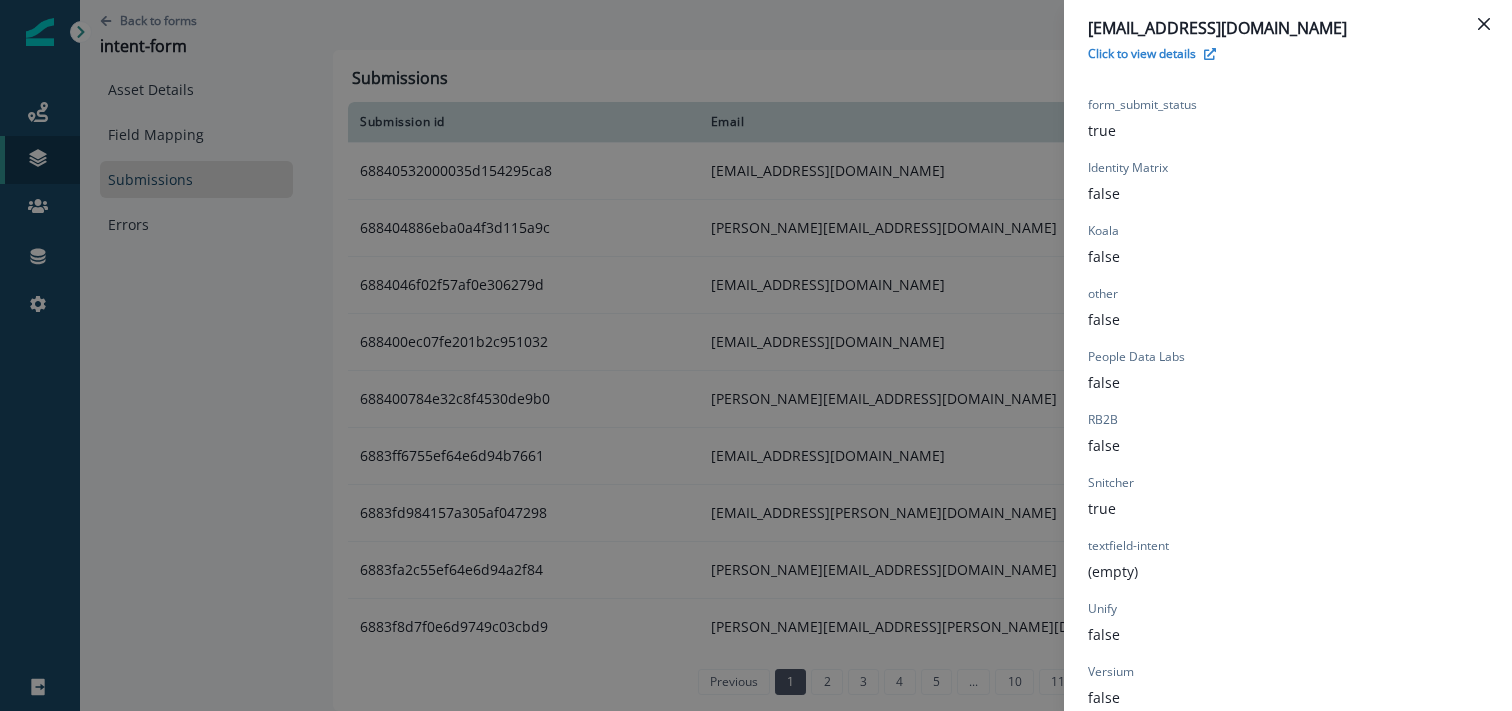 scroll, scrollTop: 699, scrollLeft: 0, axis: vertical 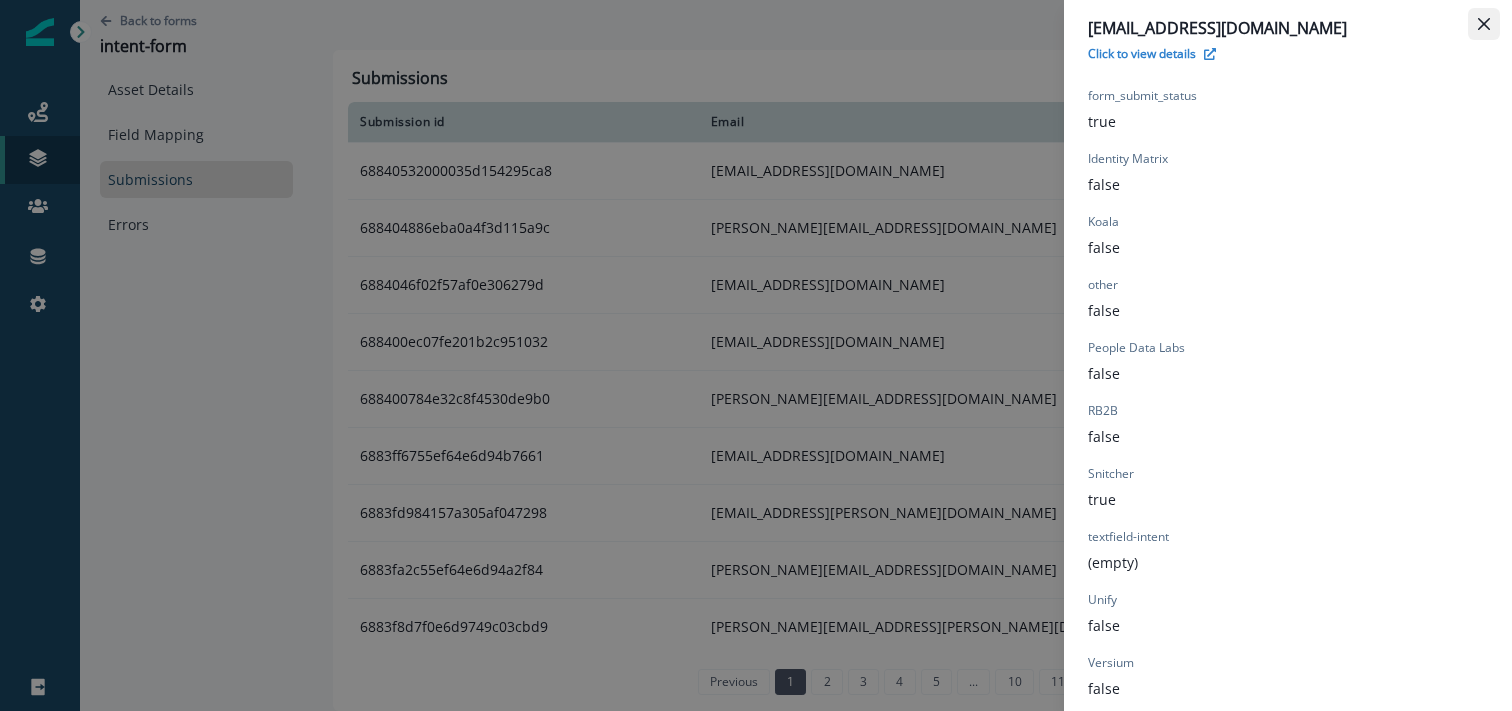 click at bounding box center [1484, 24] 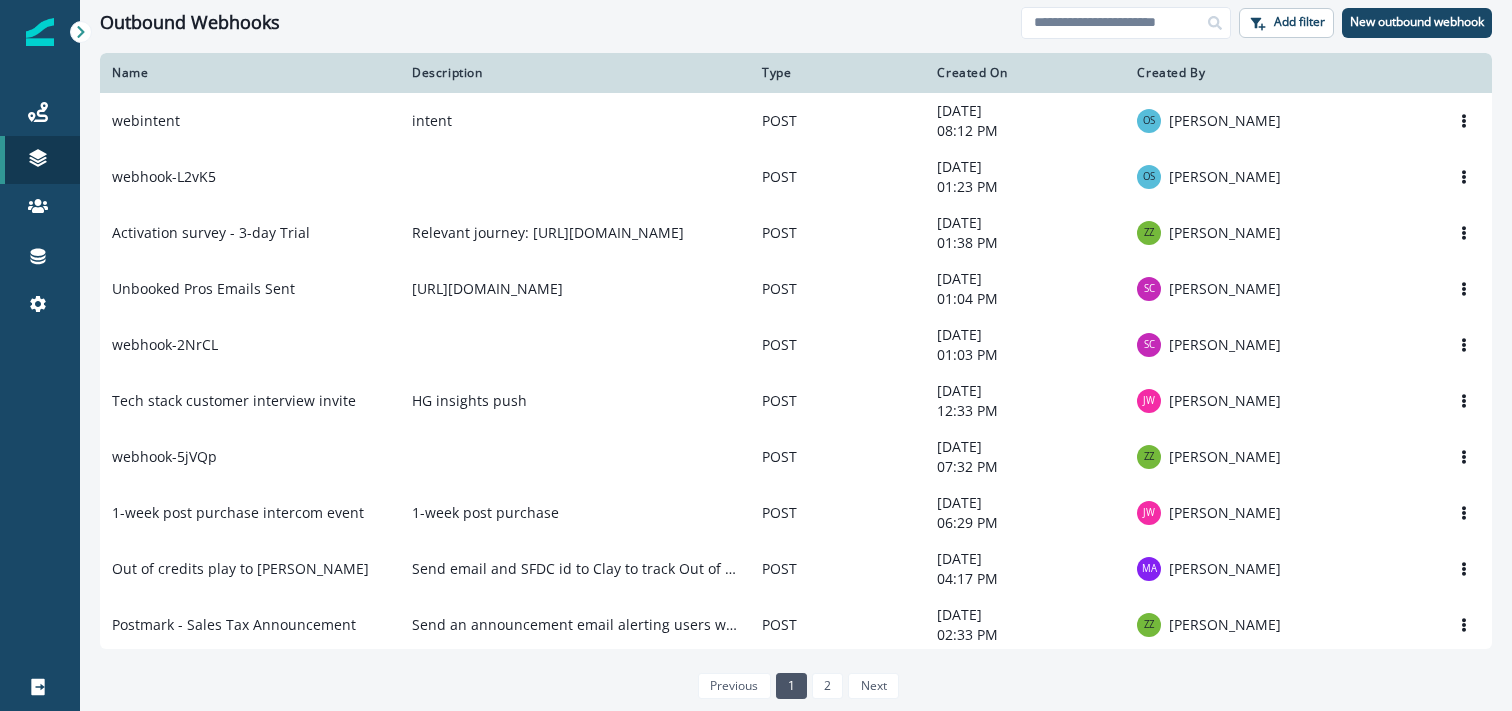 scroll, scrollTop: 0, scrollLeft: 0, axis: both 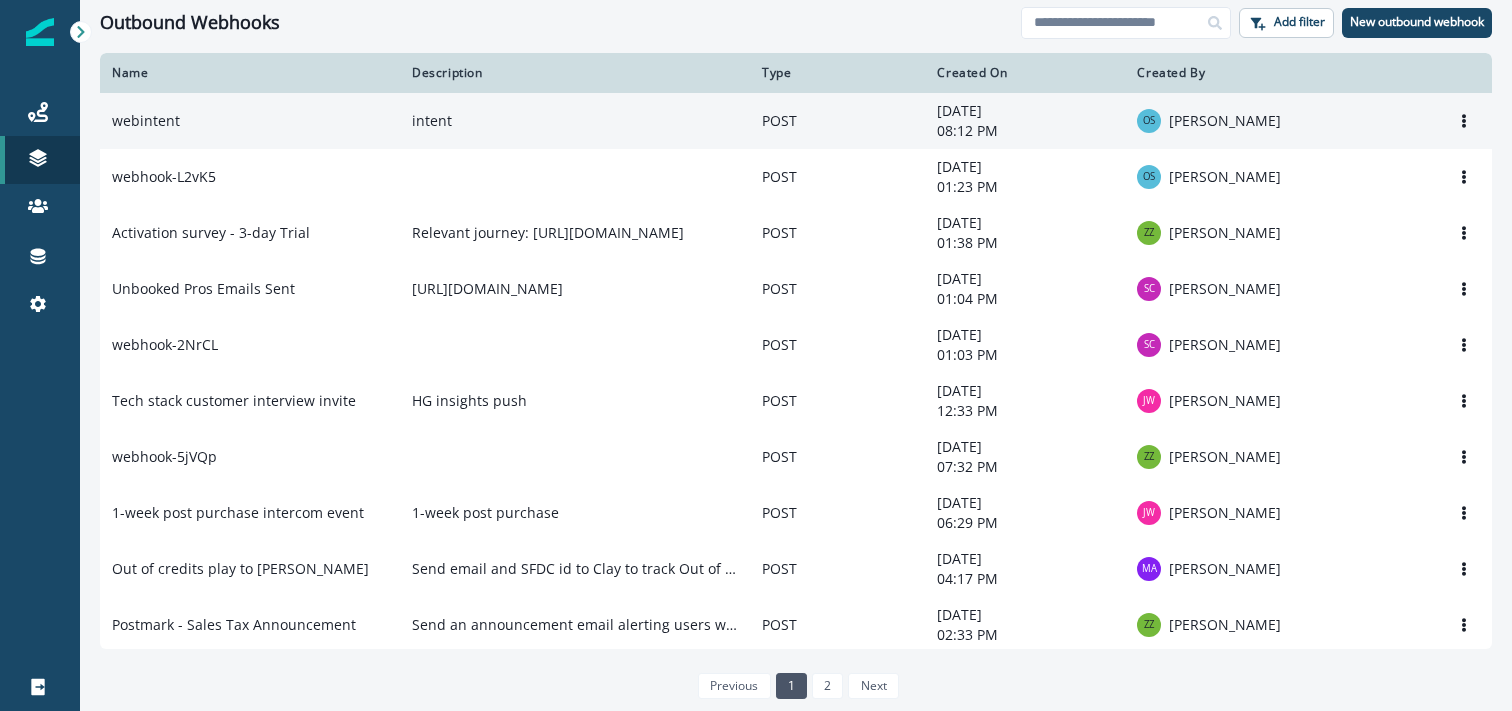 click on "[DATE]" at bounding box center [1025, 111] 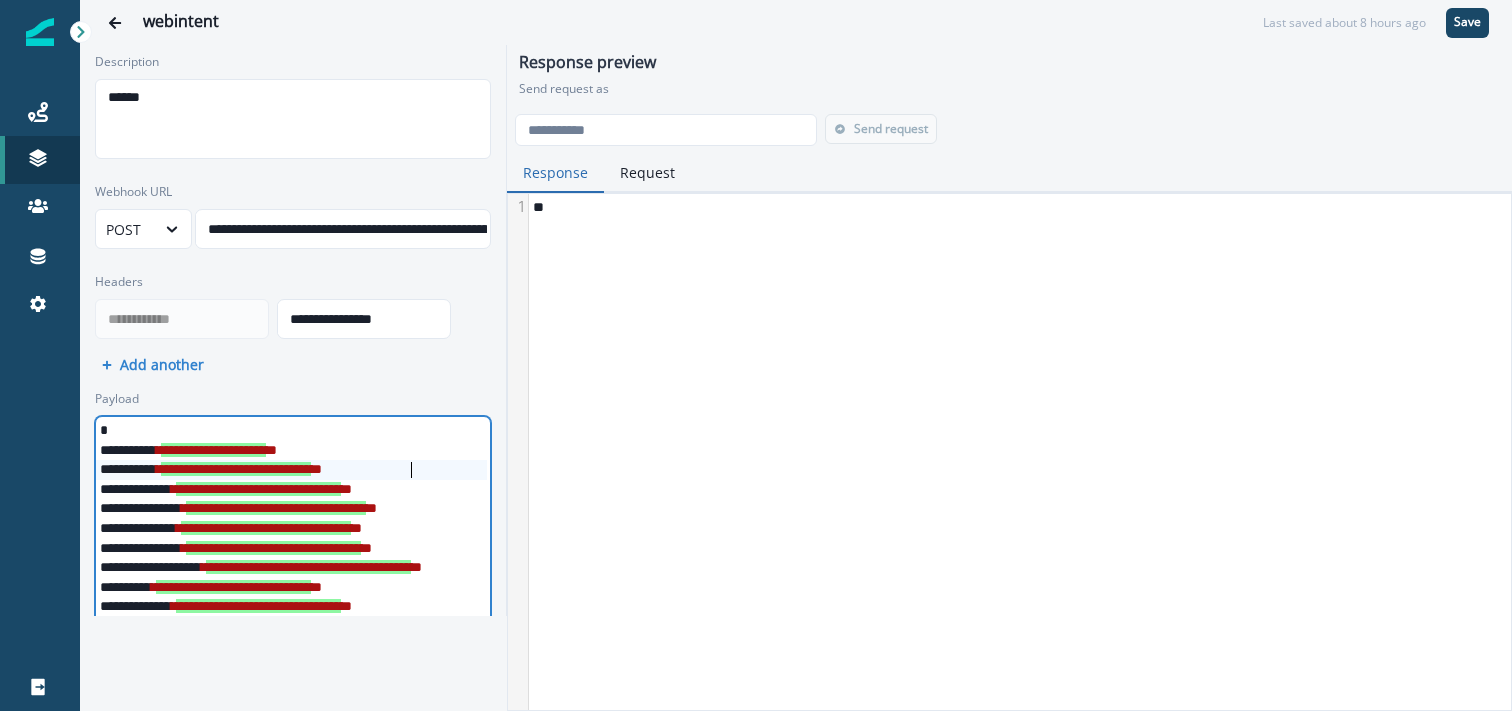 click on "**********" at bounding box center [236, 469] 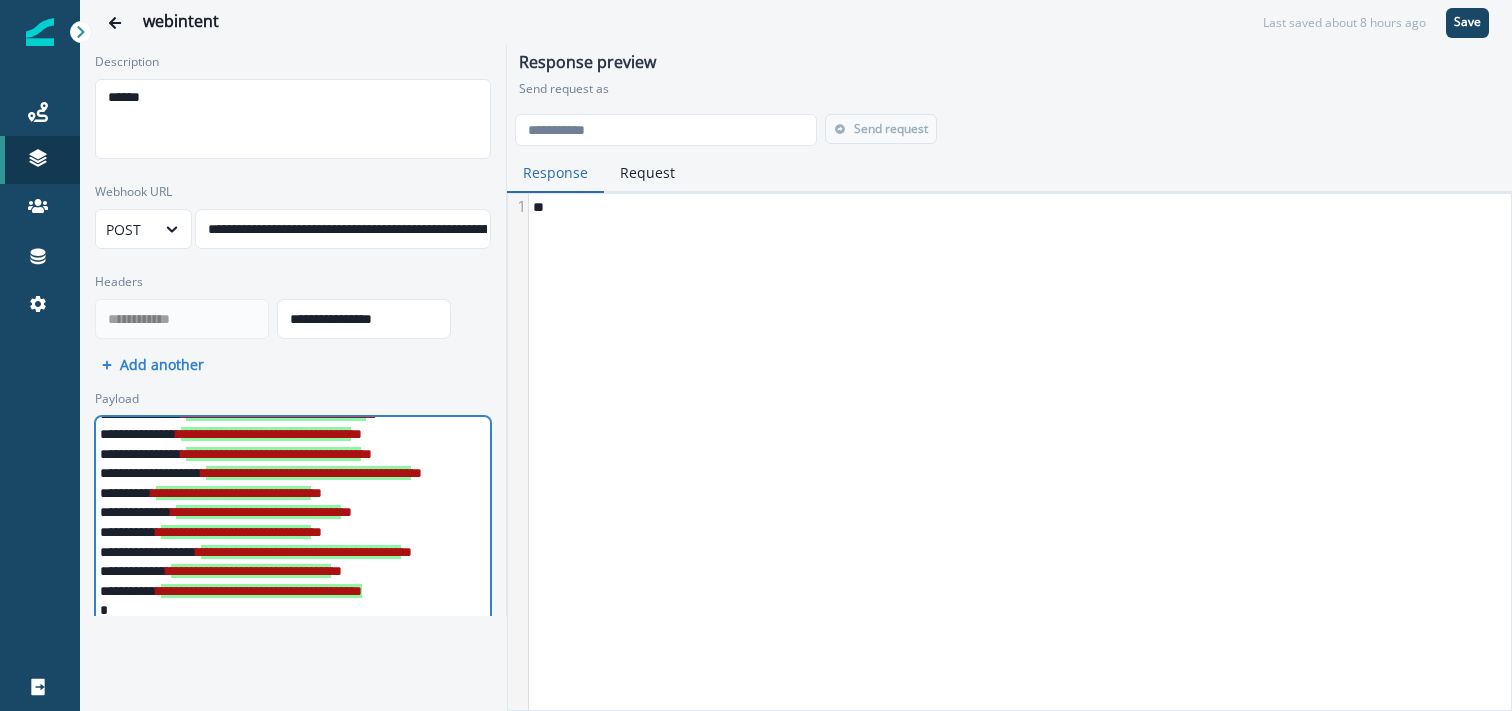 scroll, scrollTop: 94, scrollLeft: 154, axis: both 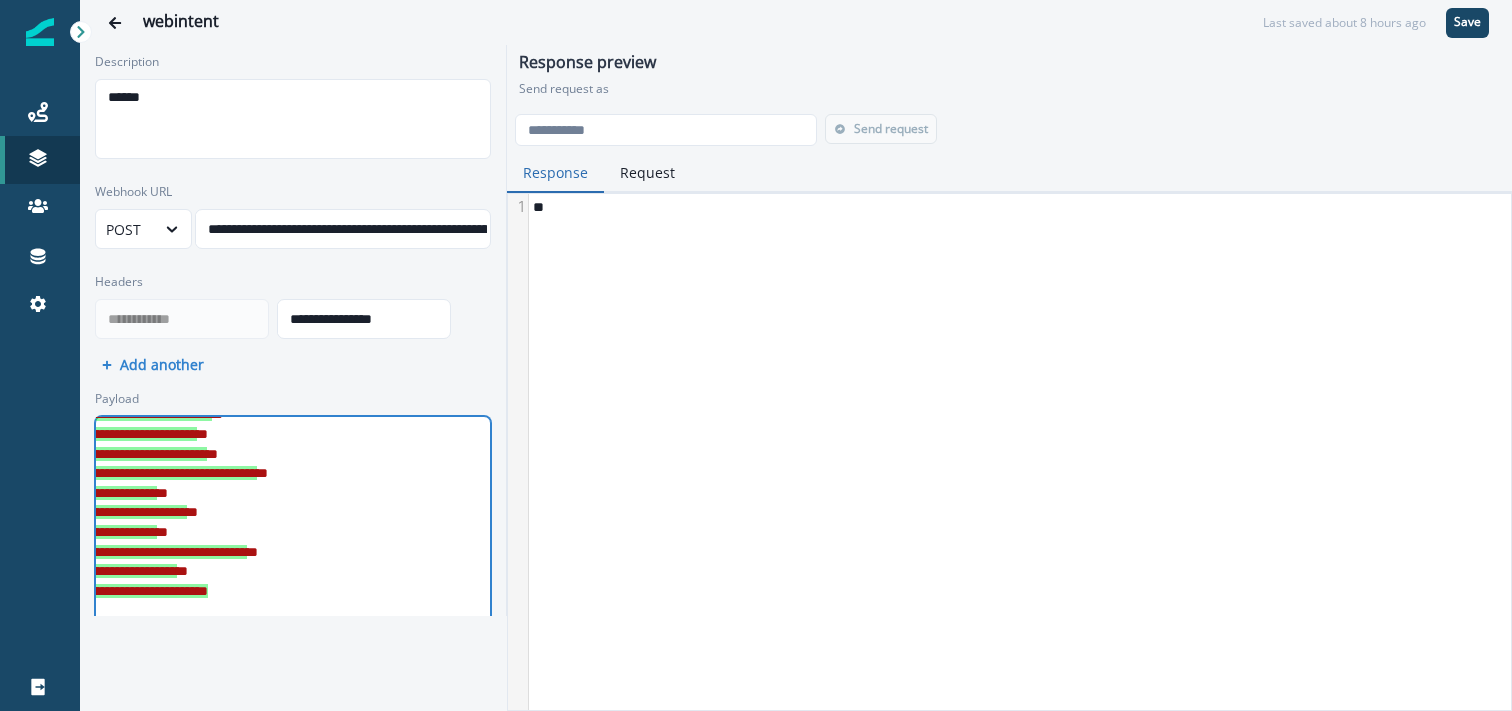 click on "**********" at bounding box center (214, 572) 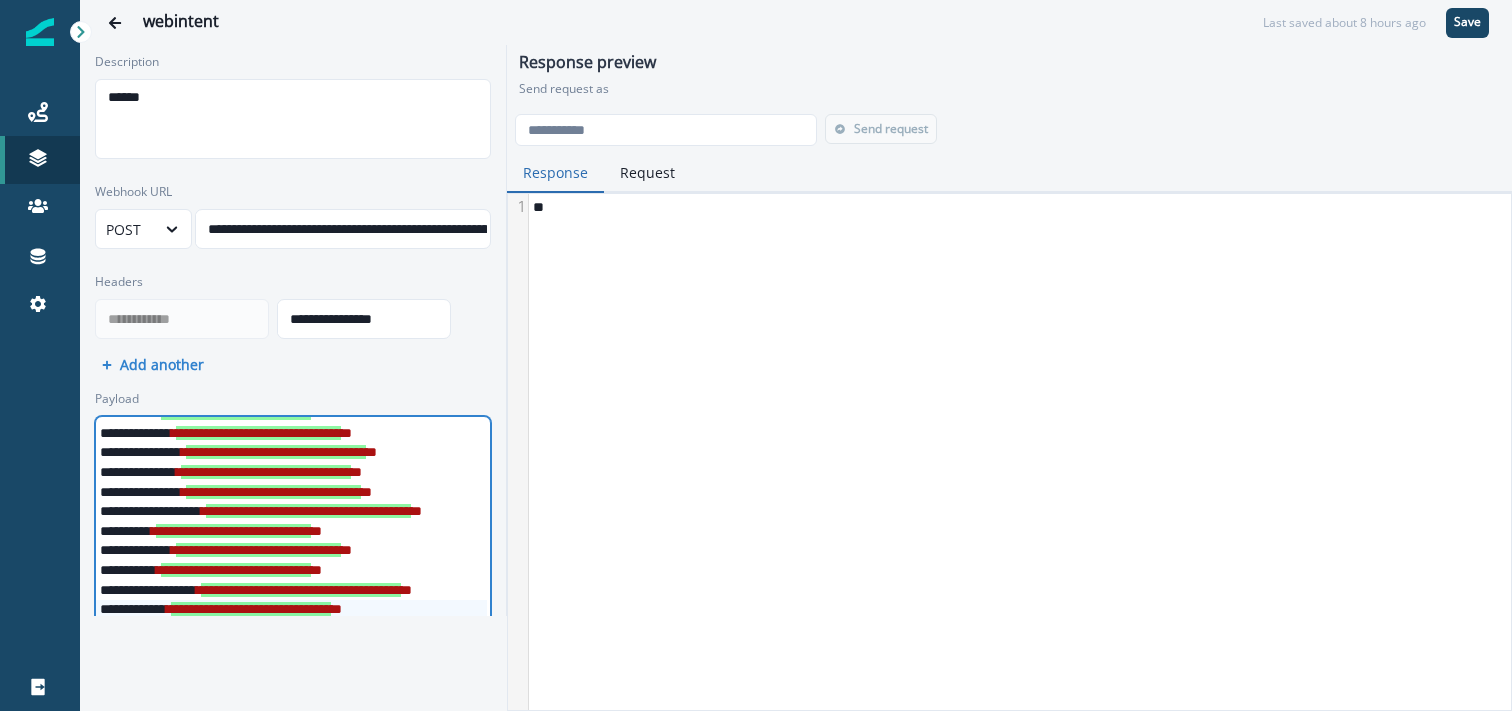 scroll, scrollTop: 94, scrollLeft: 0, axis: vertical 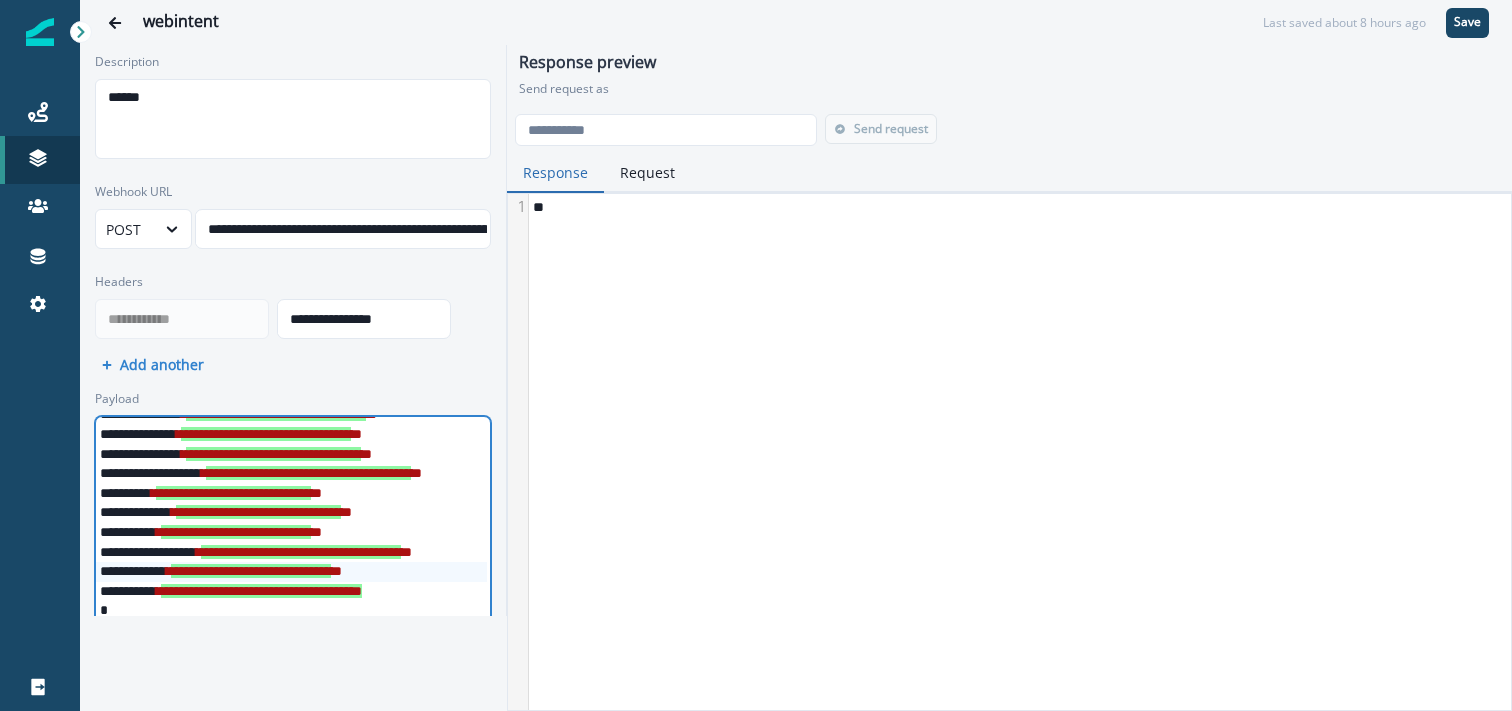click on "**********" at bounding box center (251, 571) 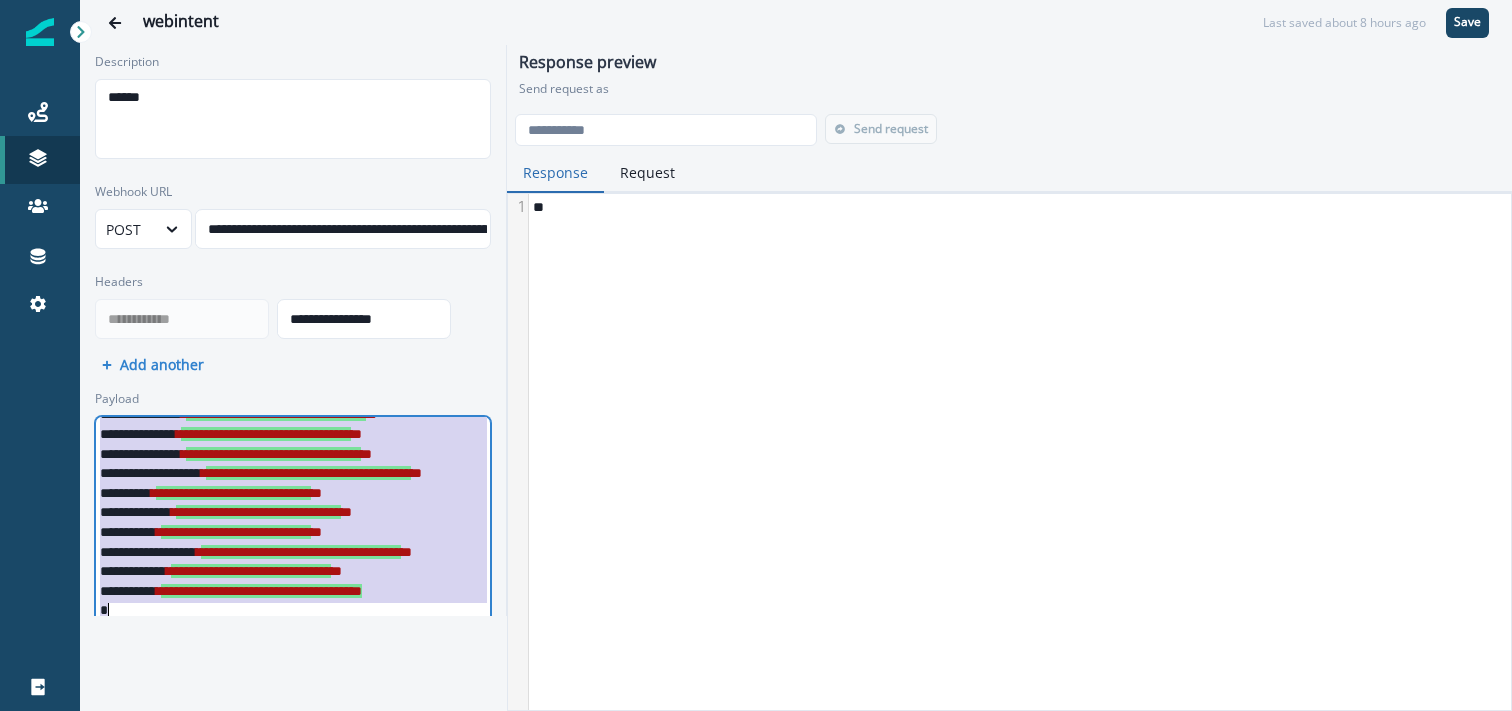 copy on "**********" 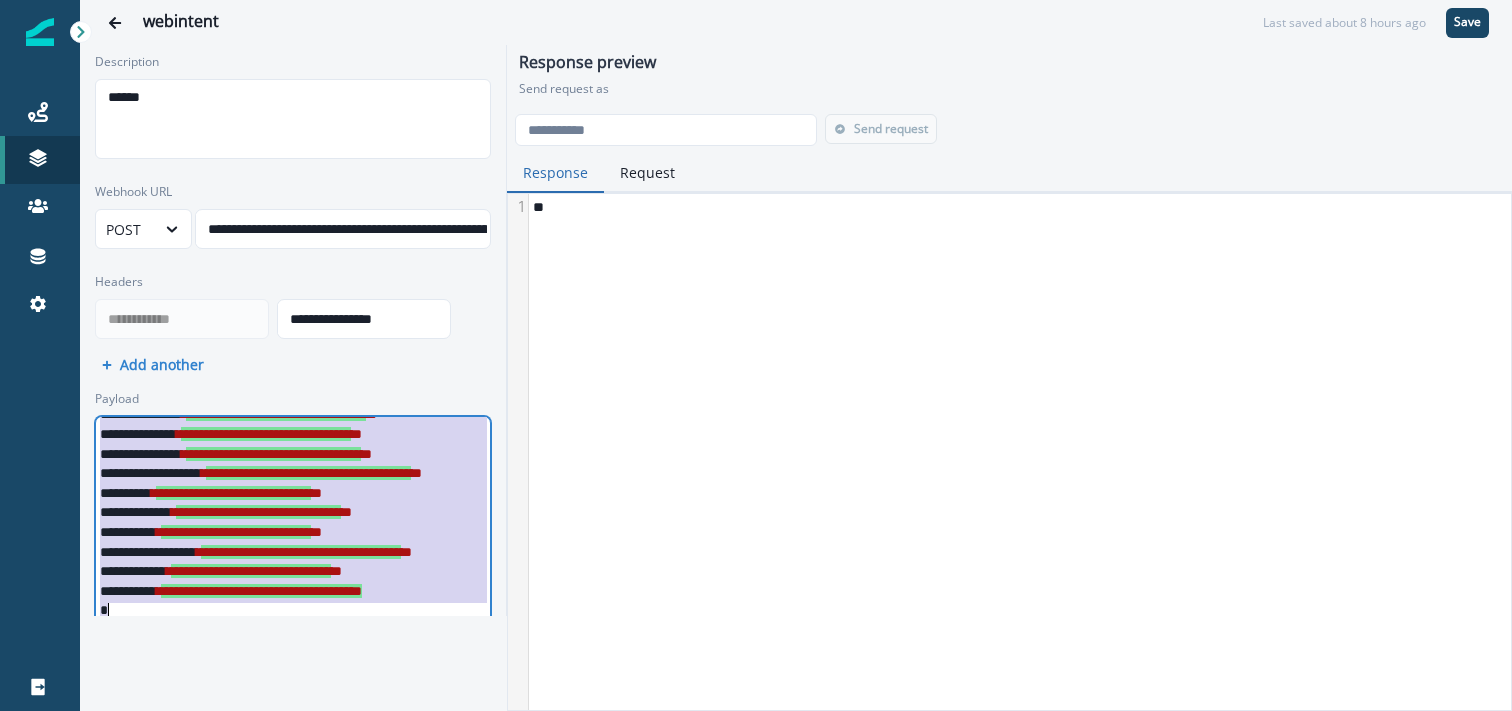 click on "**********" at bounding box center [308, 473] 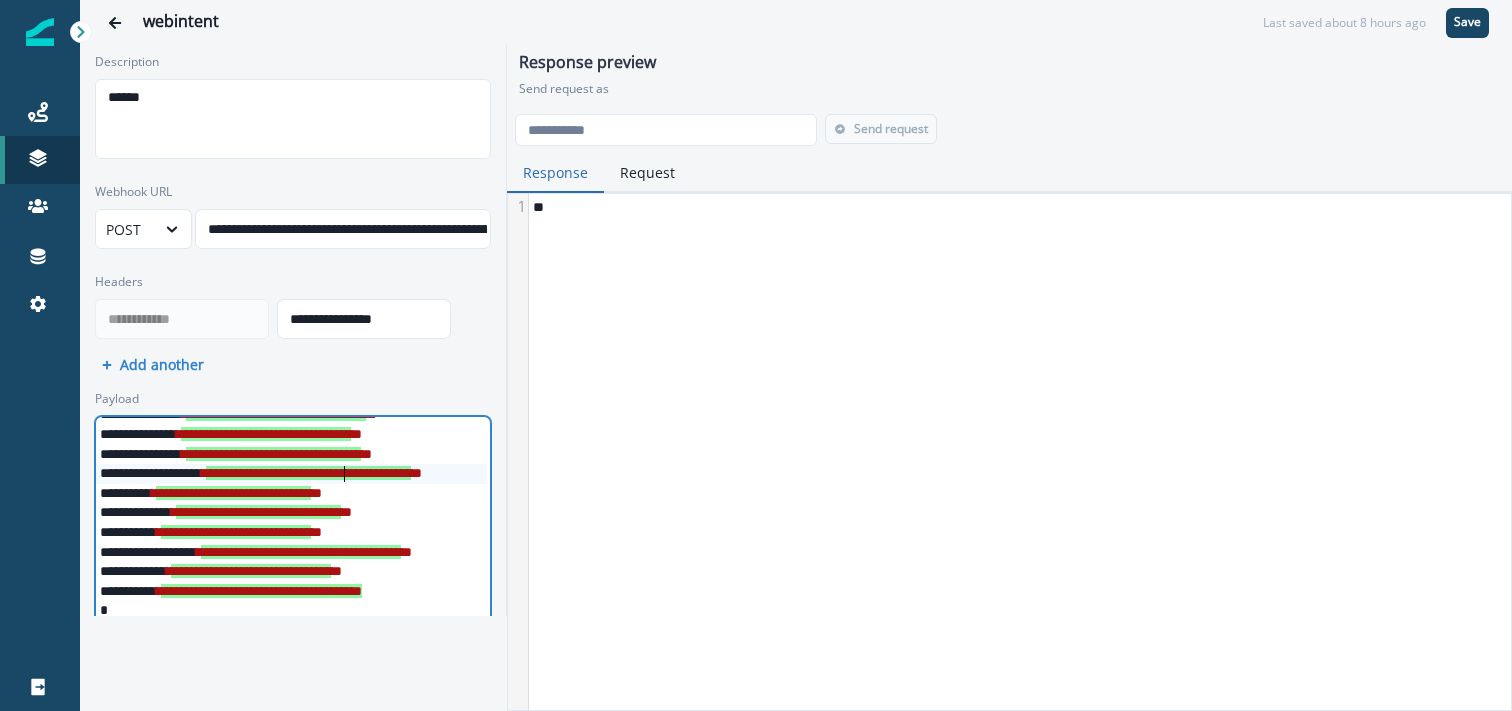 click on "**********" at bounding box center [368, 553] 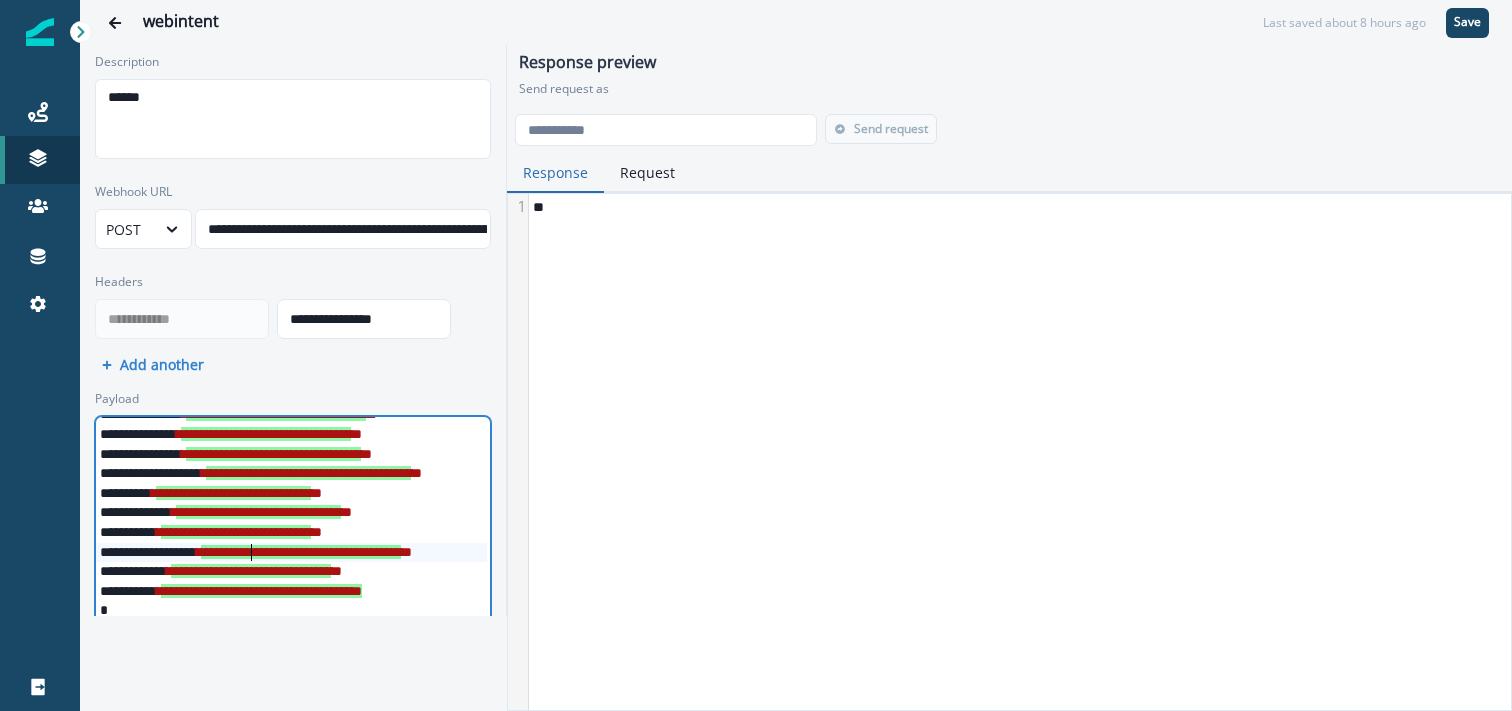 type 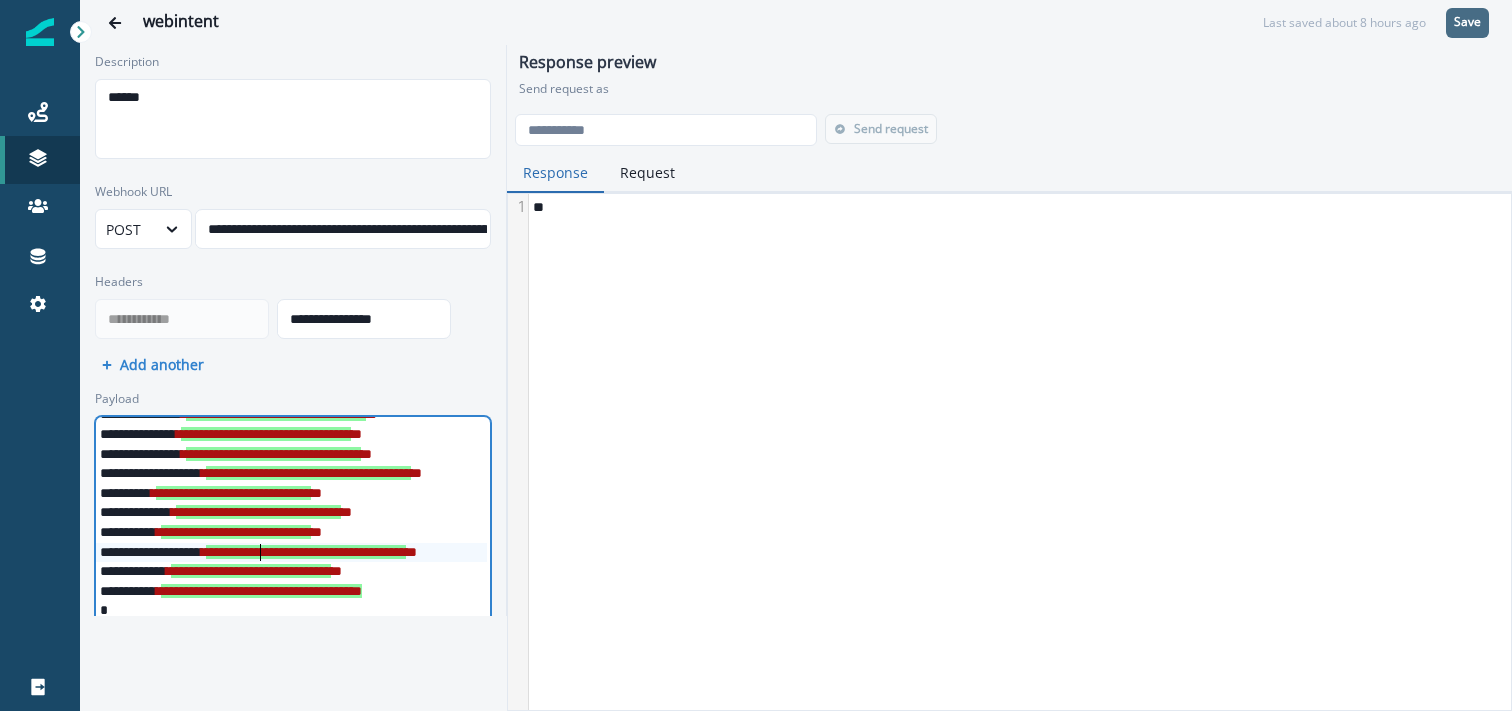 click on "Save" at bounding box center (1467, 22) 